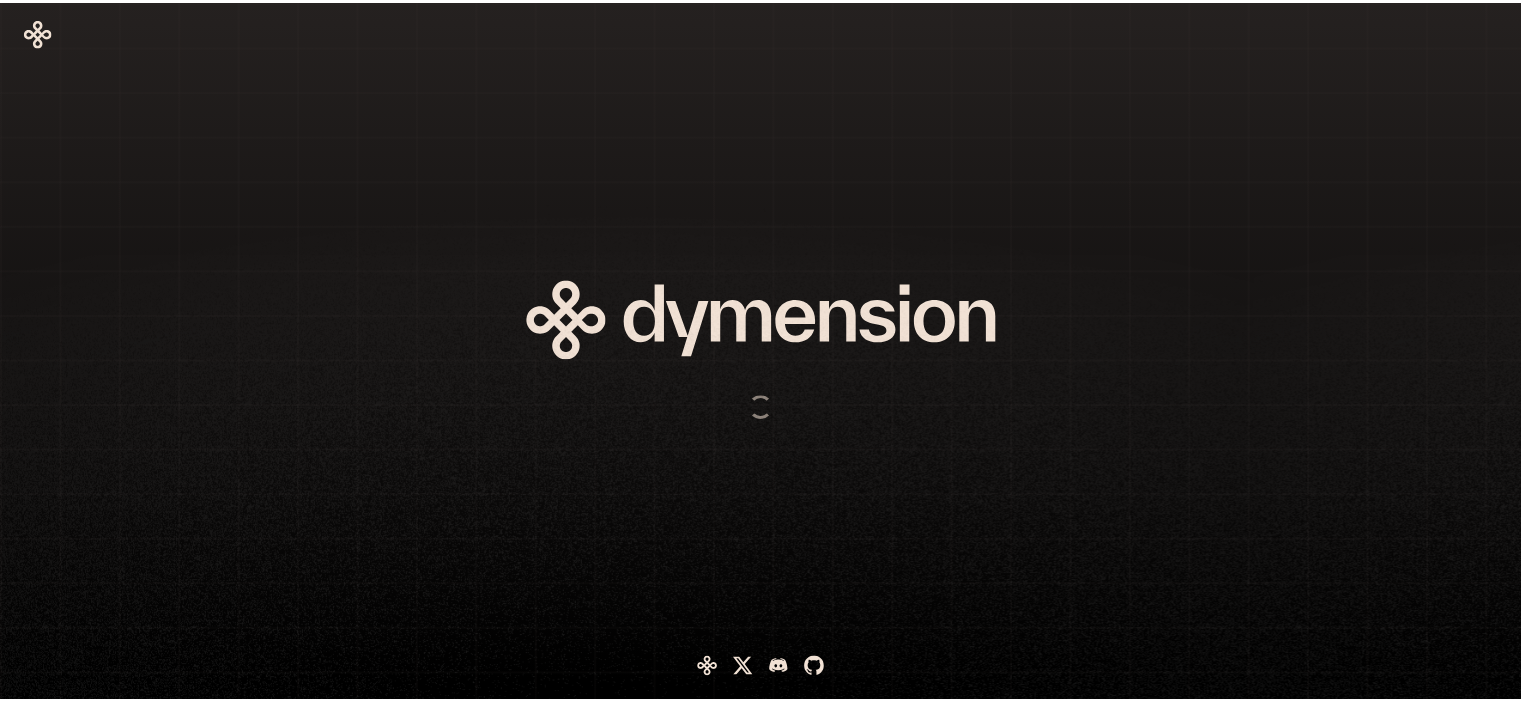 scroll, scrollTop: 0, scrollLeft: 0, axis: both 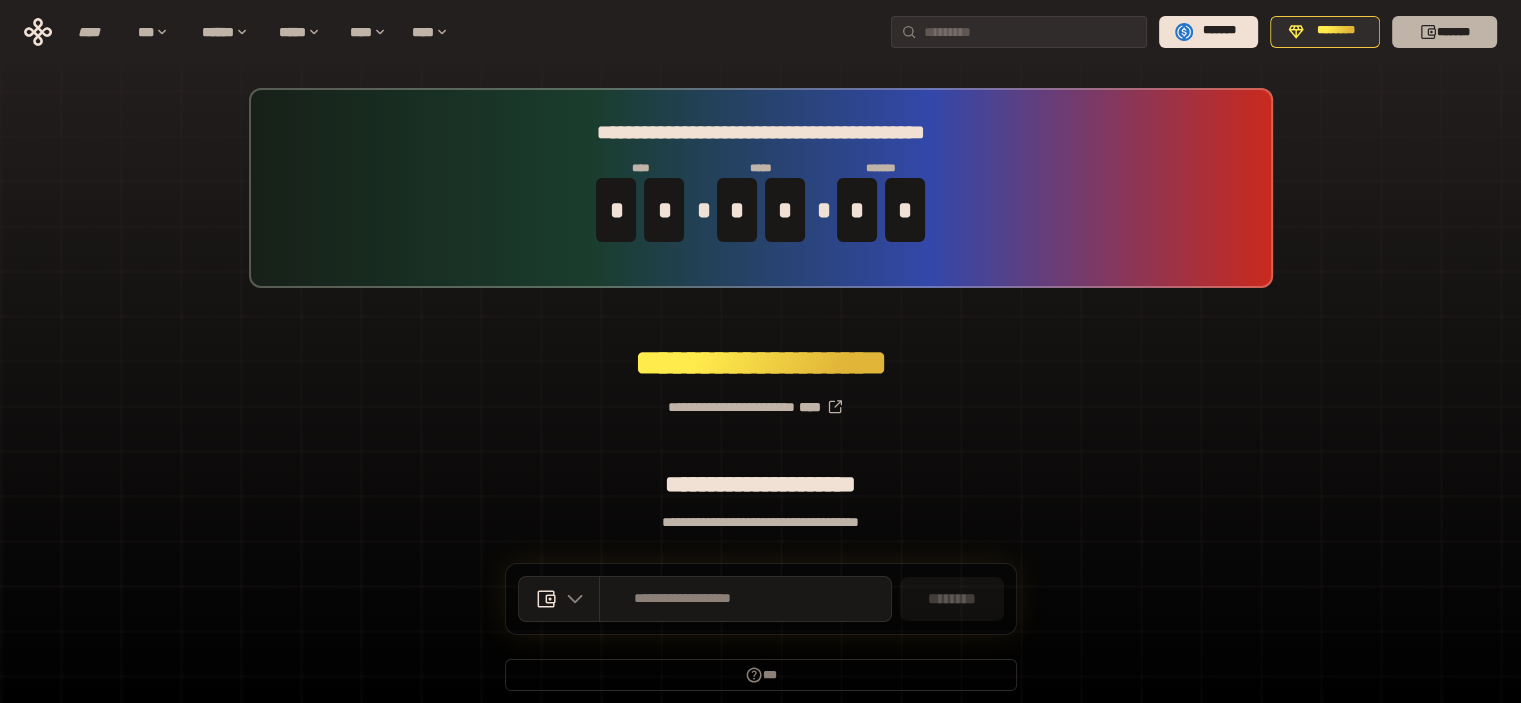 click on "*******" at bounding box center (1444, 32) 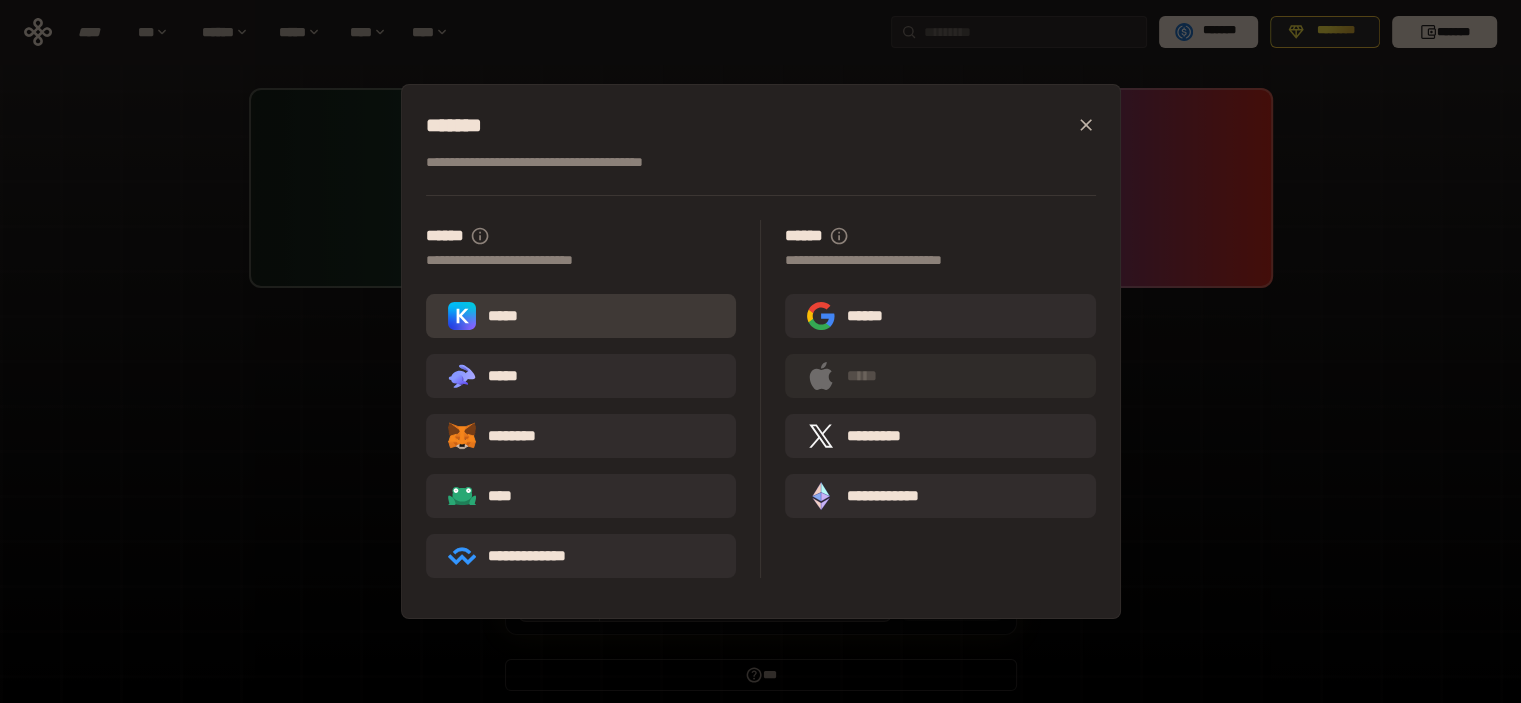 click on "*****" at bounding box center (581, 316) 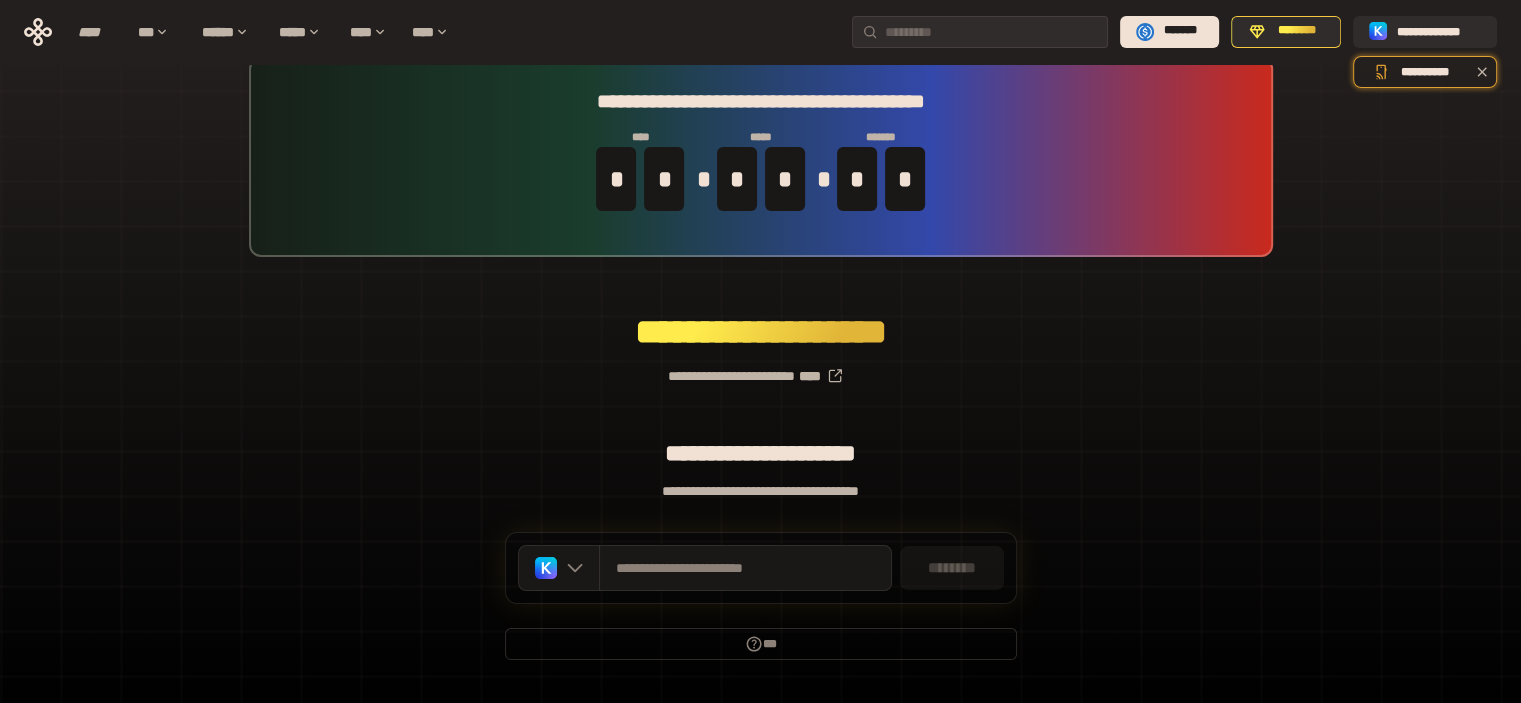 scroll, scrollTop: 79, scrollLeft: 0, axis: vertical 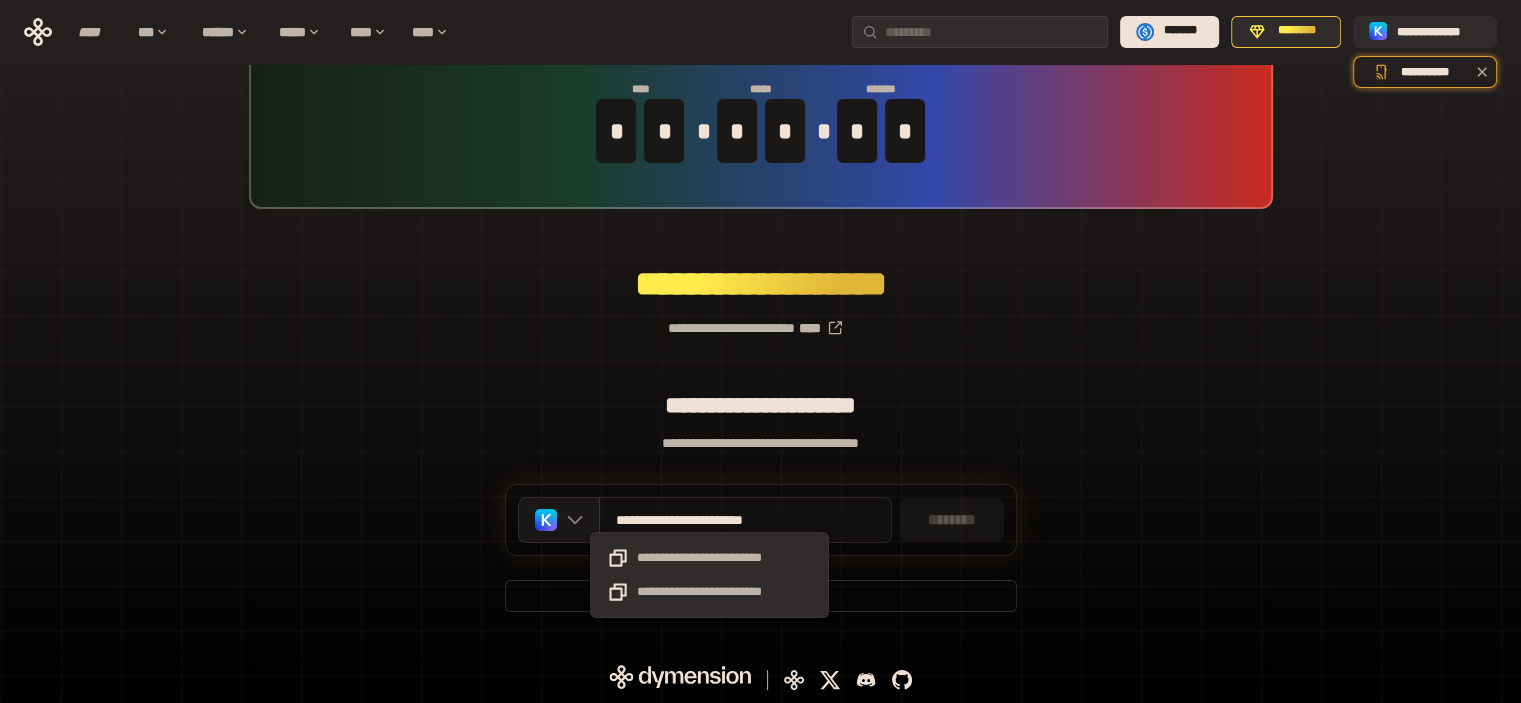 click on "**********" at bounding box center [710, 520] 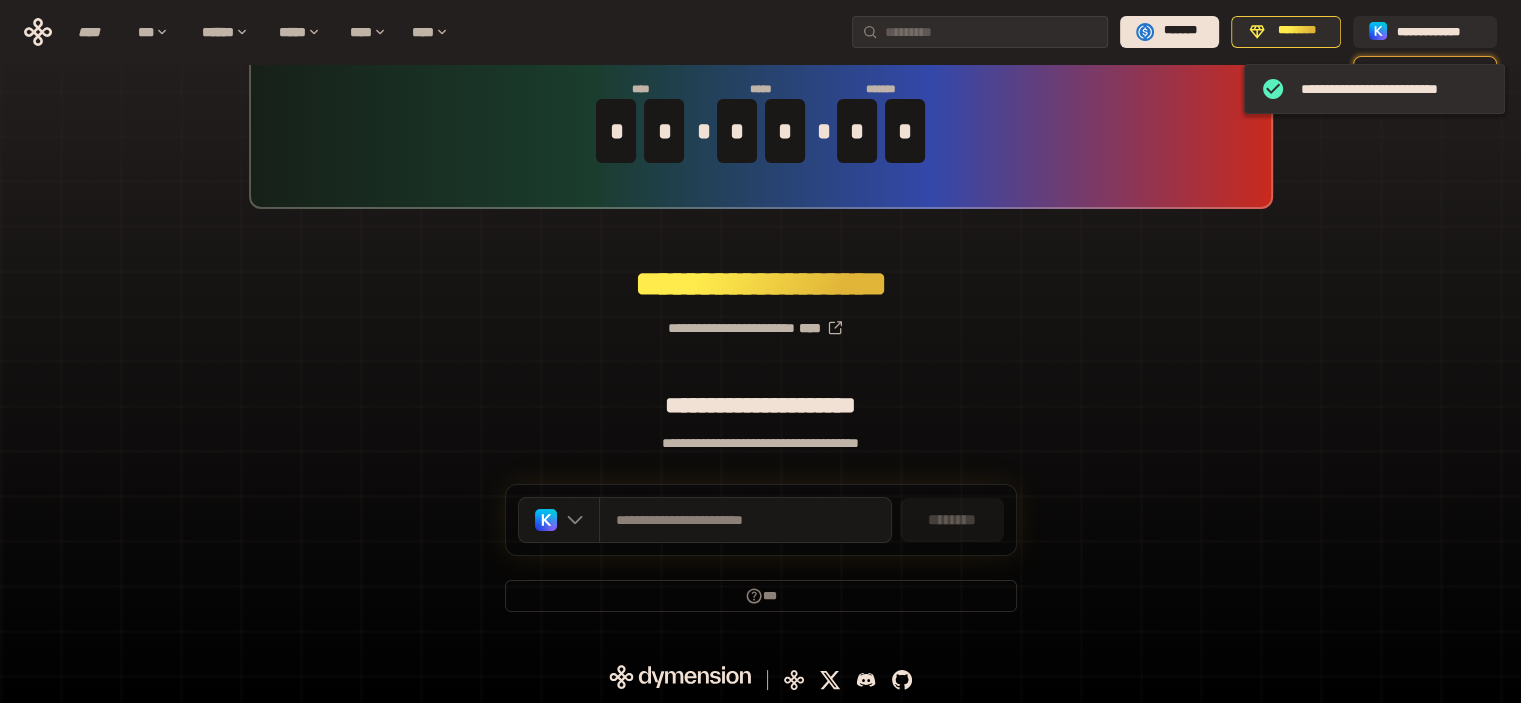 click on "**********" at bounding box center [760, 320] 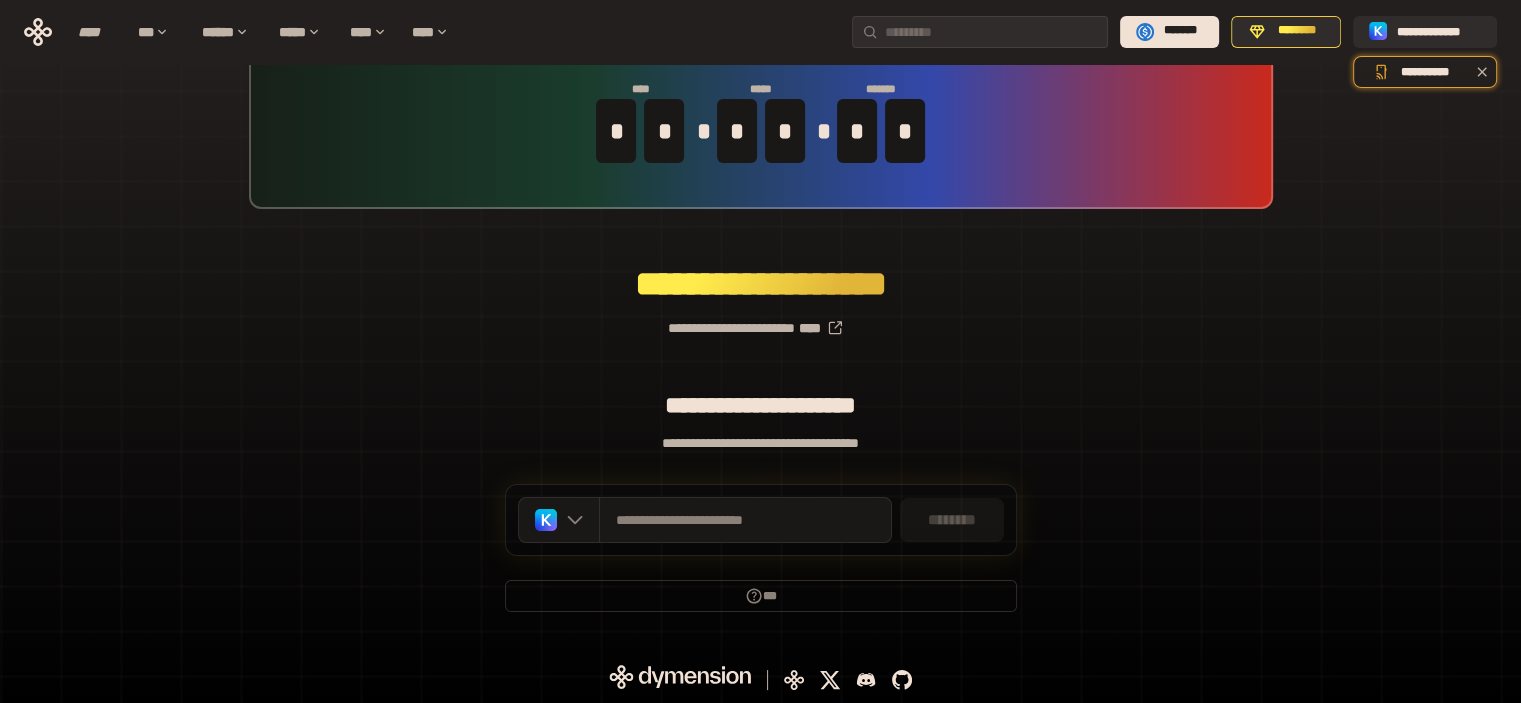 click on "**********" at bounding box center (760, 320) 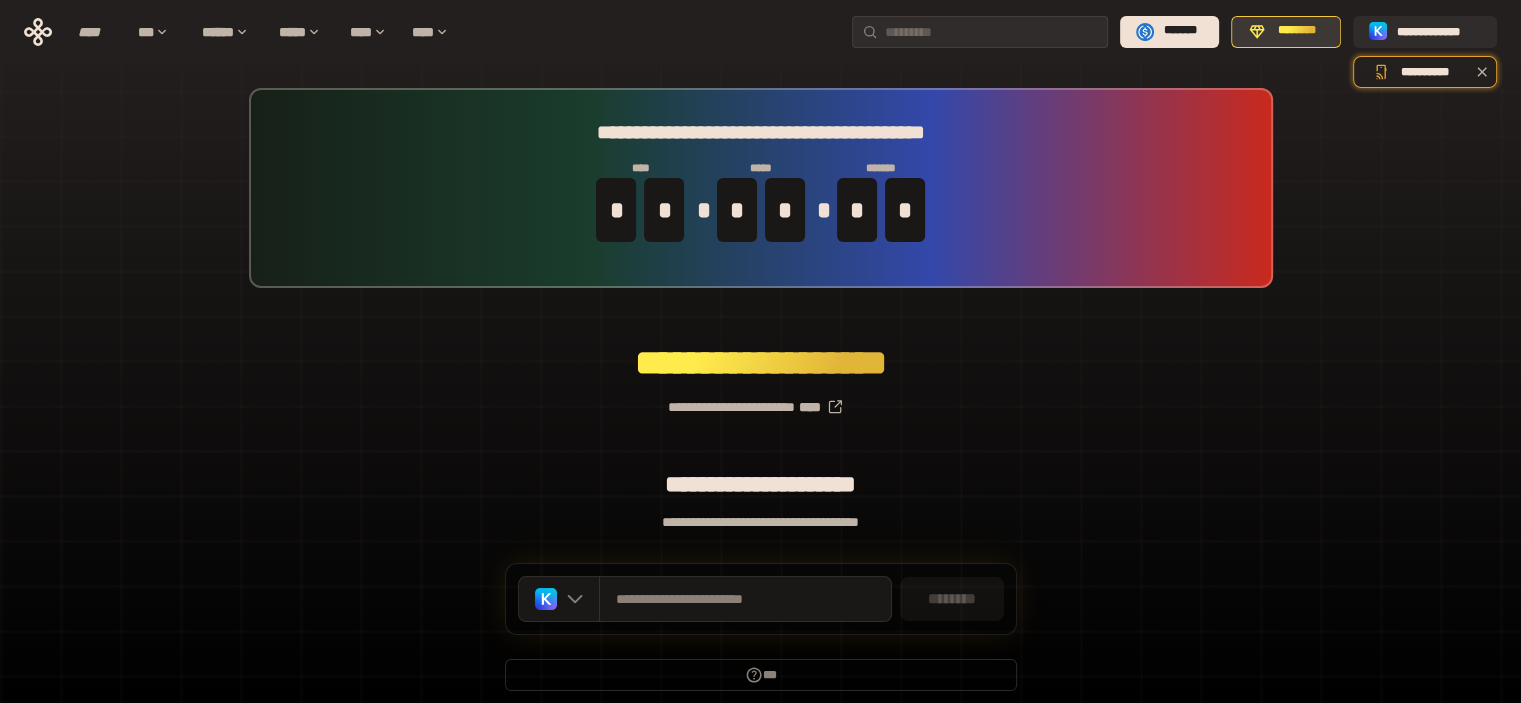 click on "********" at bounding box center (1297, 31) 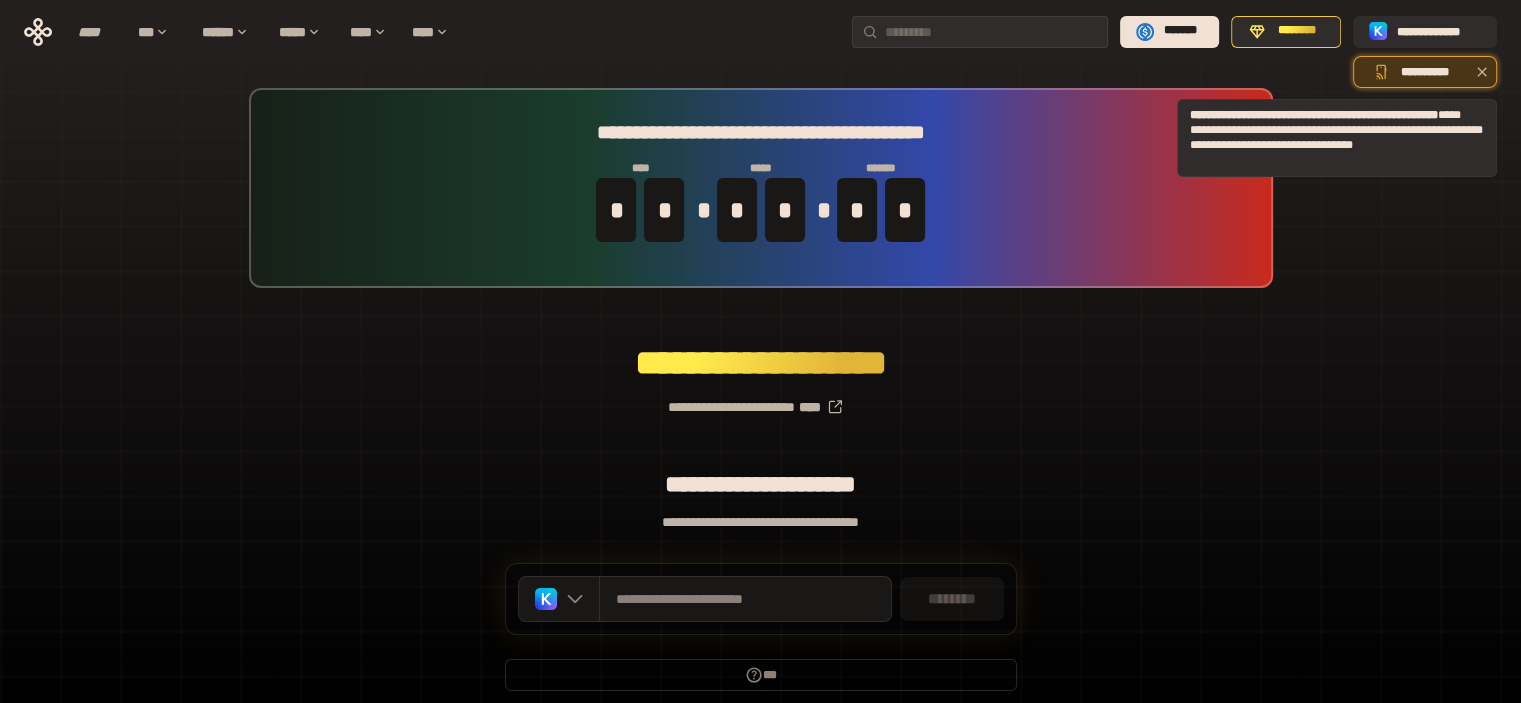 click on "**********" at bounding box center (1425, 72) 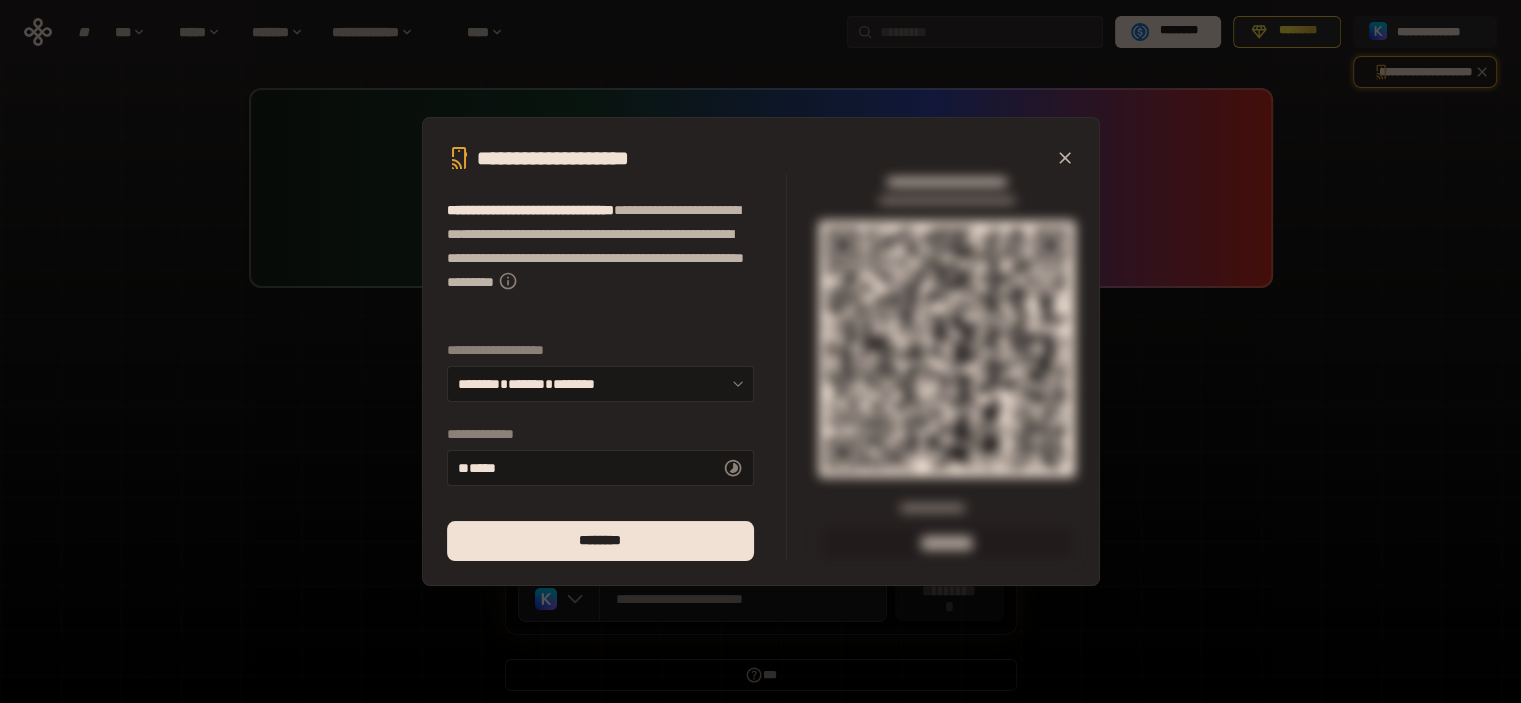 click on "[FIRST] [LAST] [ADDRESS] [CITY], [STATE] [ZIP] [COUNTRY] [PHONE] [EMAIL] [DOB] [SSN] [DLN] [CC]" at bounding box center [760, 351] 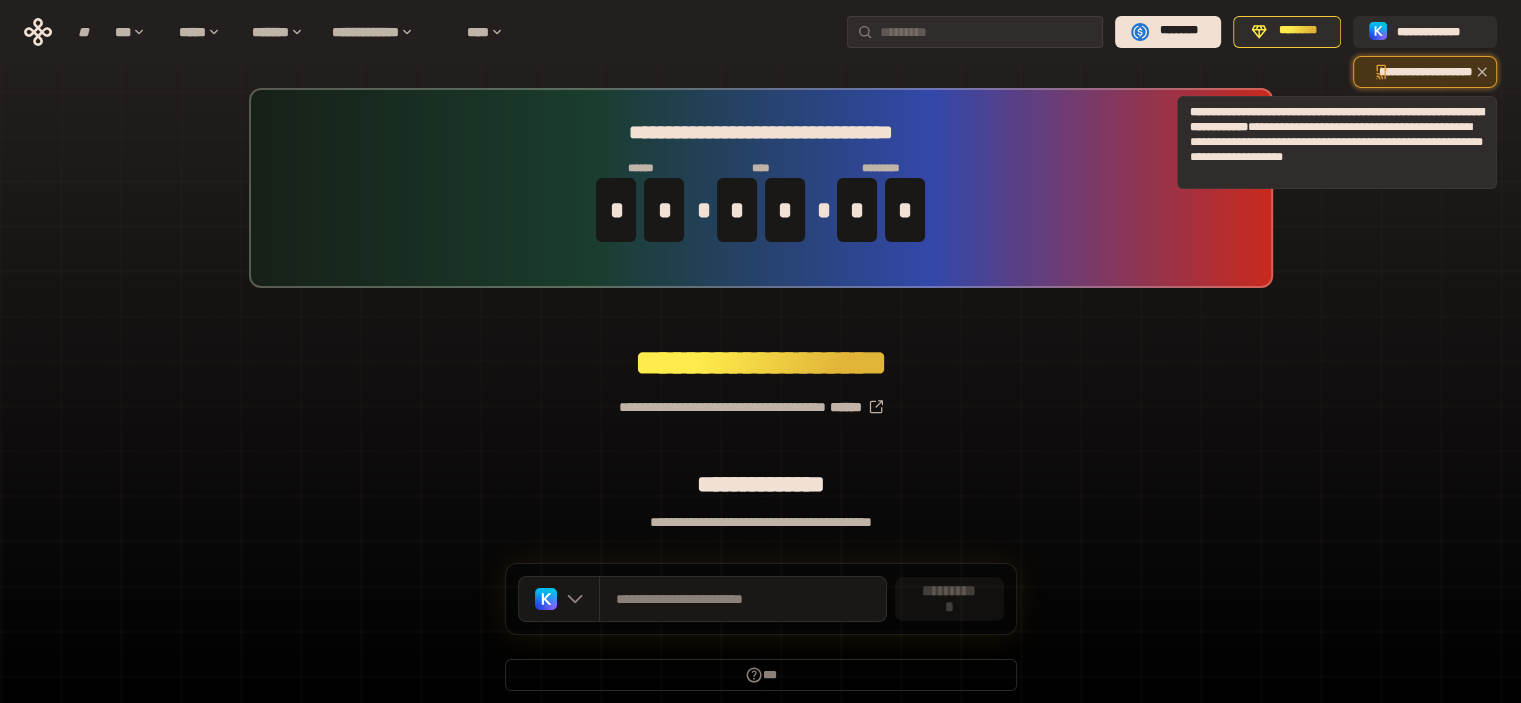 click on "**********" at bounding box center [1425, 72] 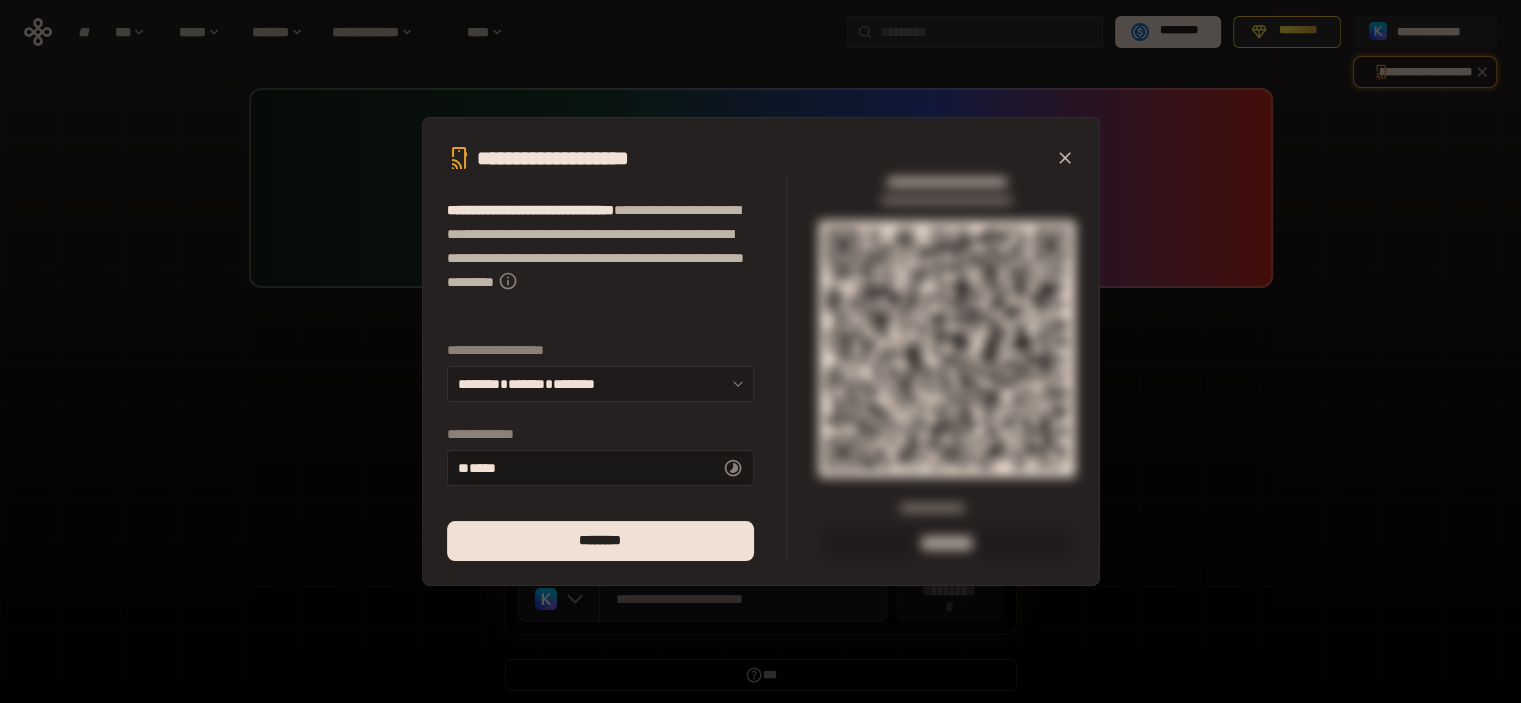 click on "[FIRST] [LAST] [ADDRESS]" at bounding box center (600, 384) 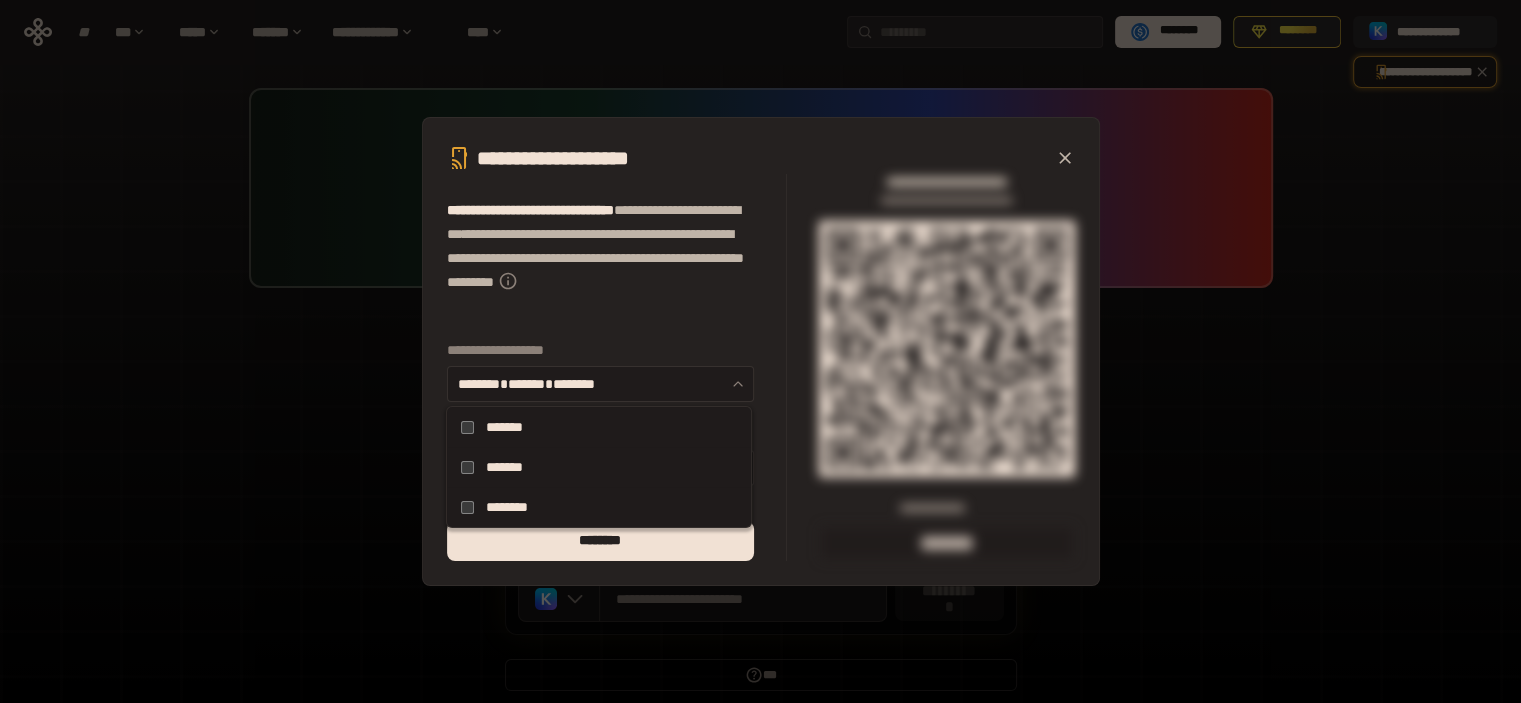 click on "[FIRST] [LAST] [ADDRESS]" at bounding box center (600, 384) 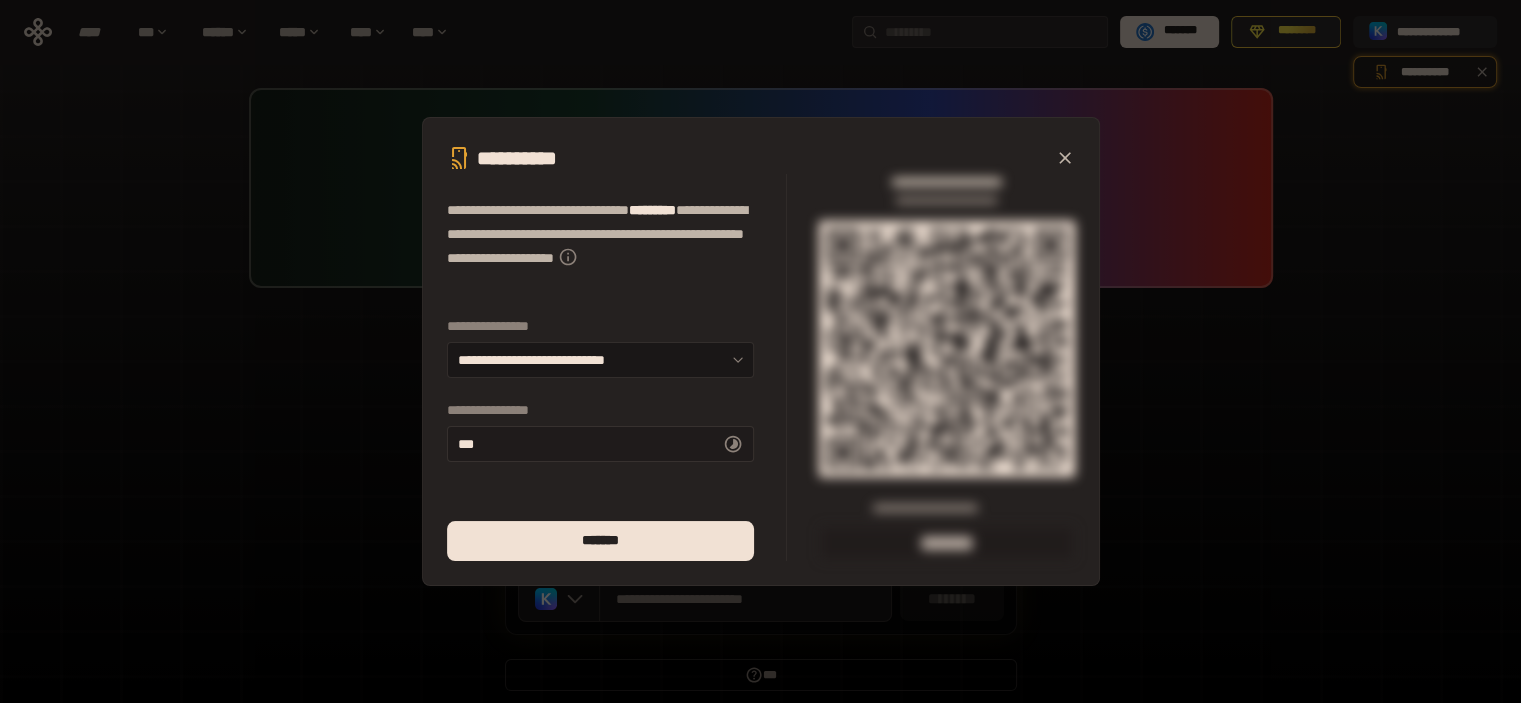drag, startPoint x: 774, startPoint y: 407, endPoint x: 652, endPoint y: 442, distance: 126.921234 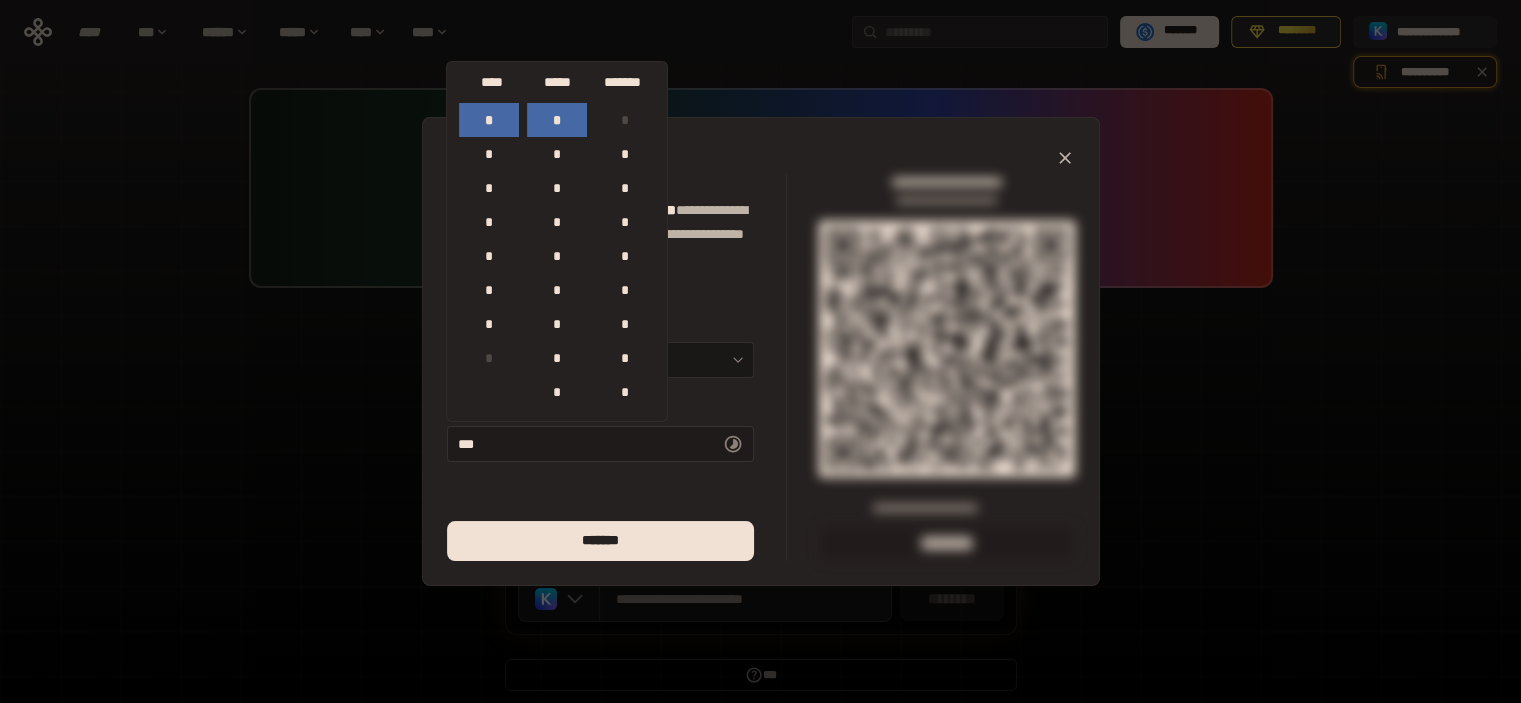 scroll, scrollTop: 884, scrollLeft: 0, axis: vertical 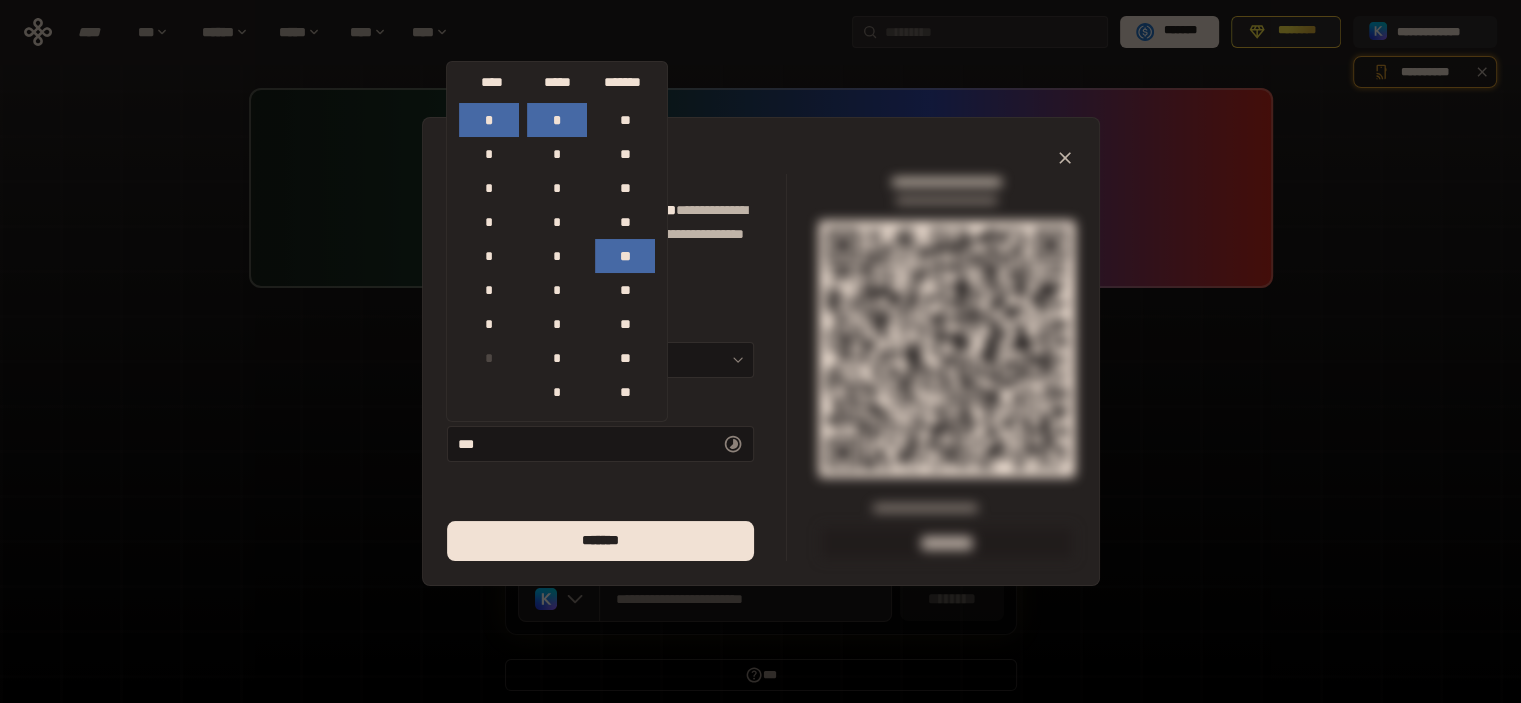 click on "[FIRST] [LAST] [ADDRESS] [CITY], [STATE] [ZIP] [COUNTRY] [PHONE] [EMAIL] [DOB] [SSN] [DLN] [CC]" at bounding box center [617, 367] 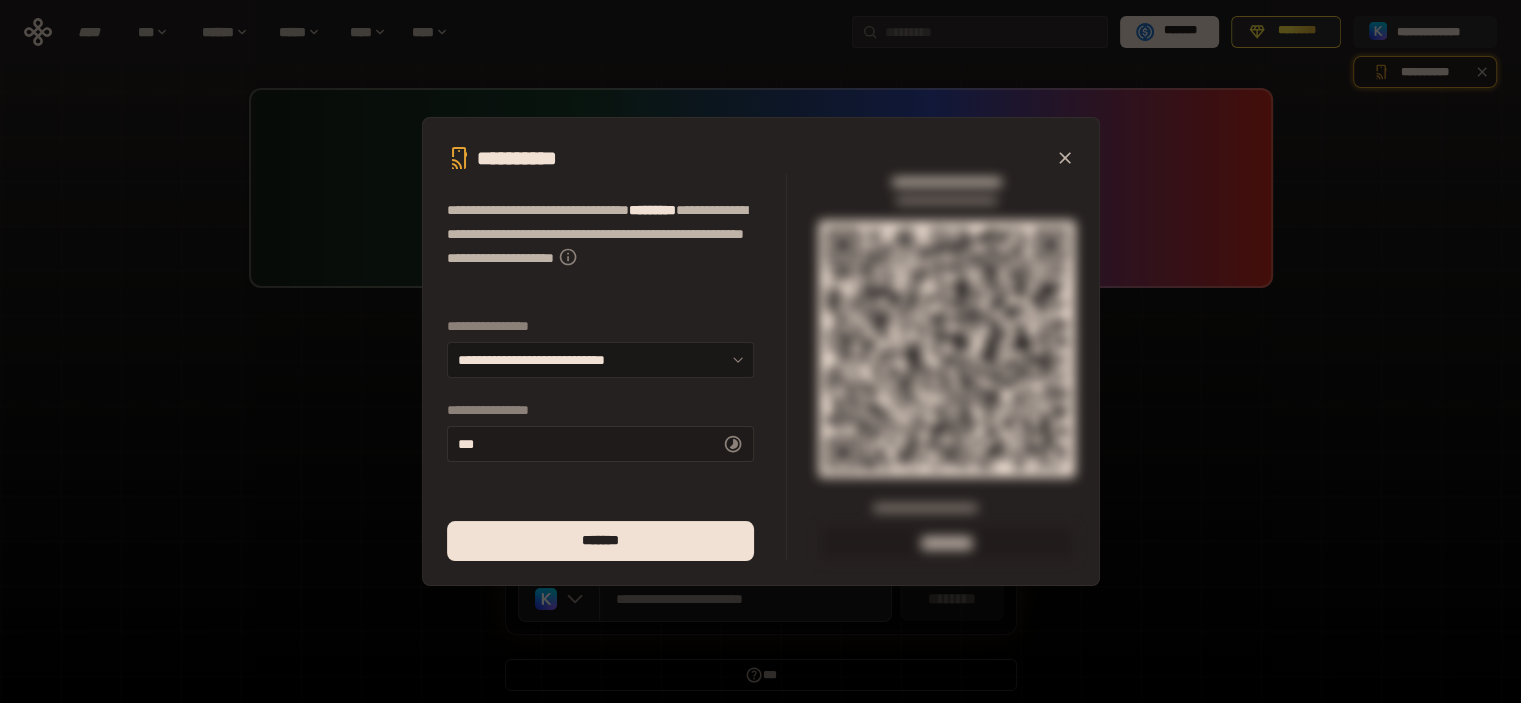 click on "** *" at bounding box center [600, 444] 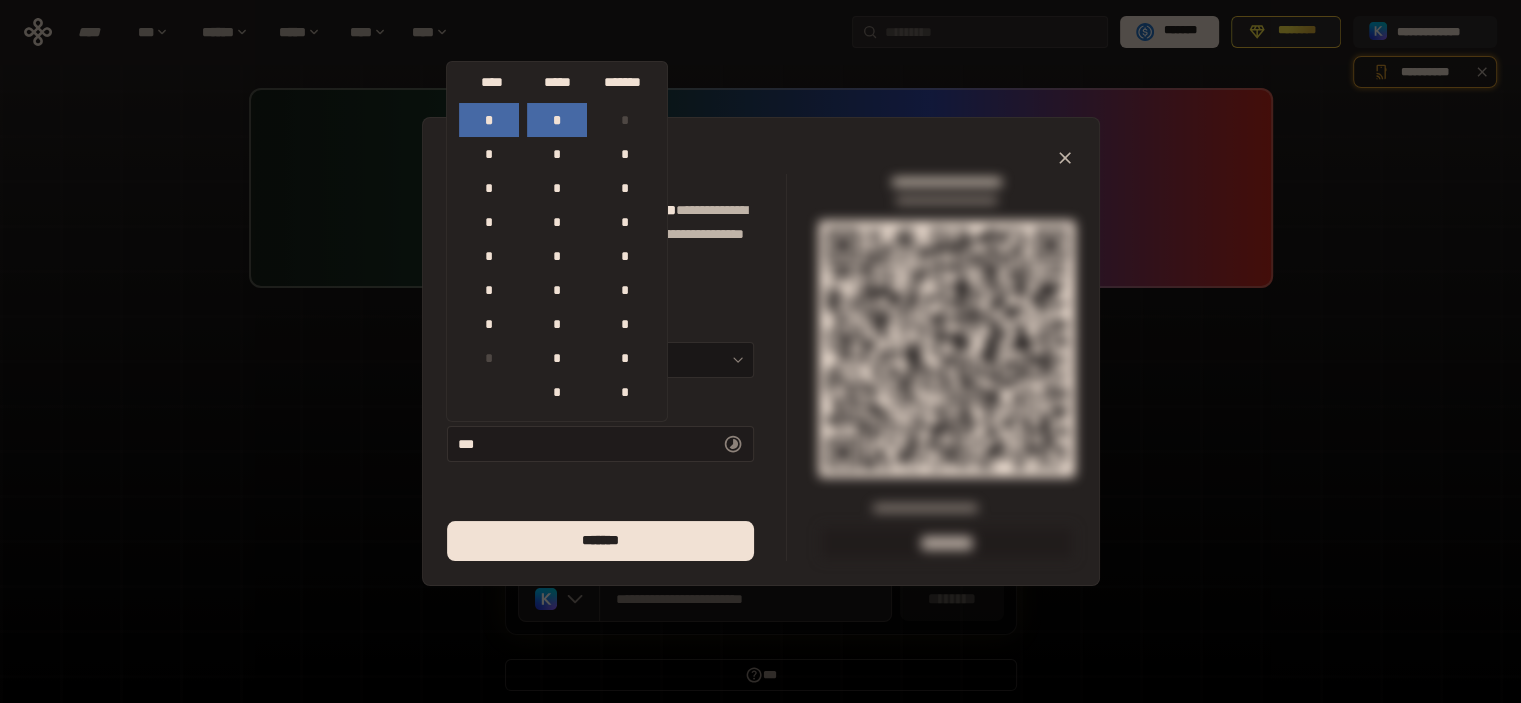 scroll, scrollTop: 884, scrollLeft: 0, axis: vertical 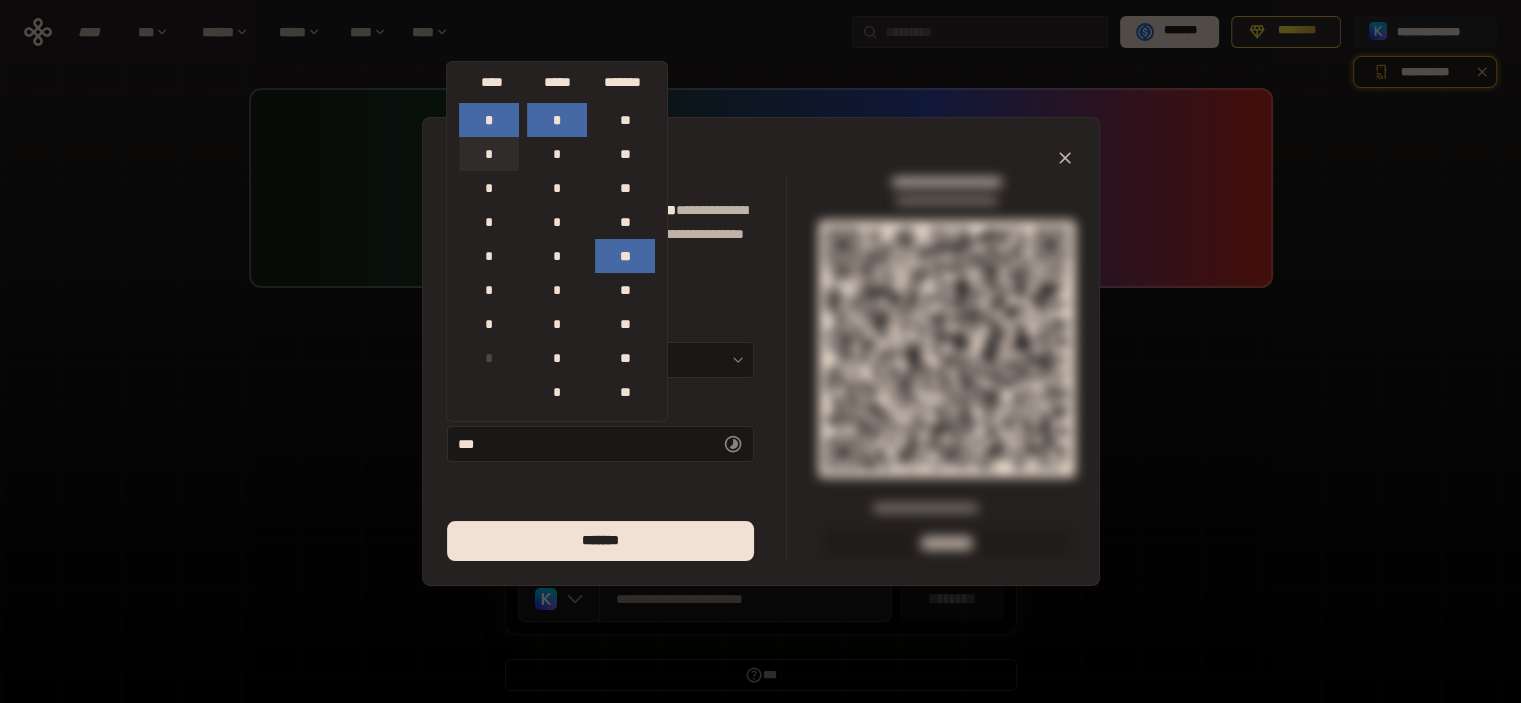 click on "*" at bounding box center [489, 154] 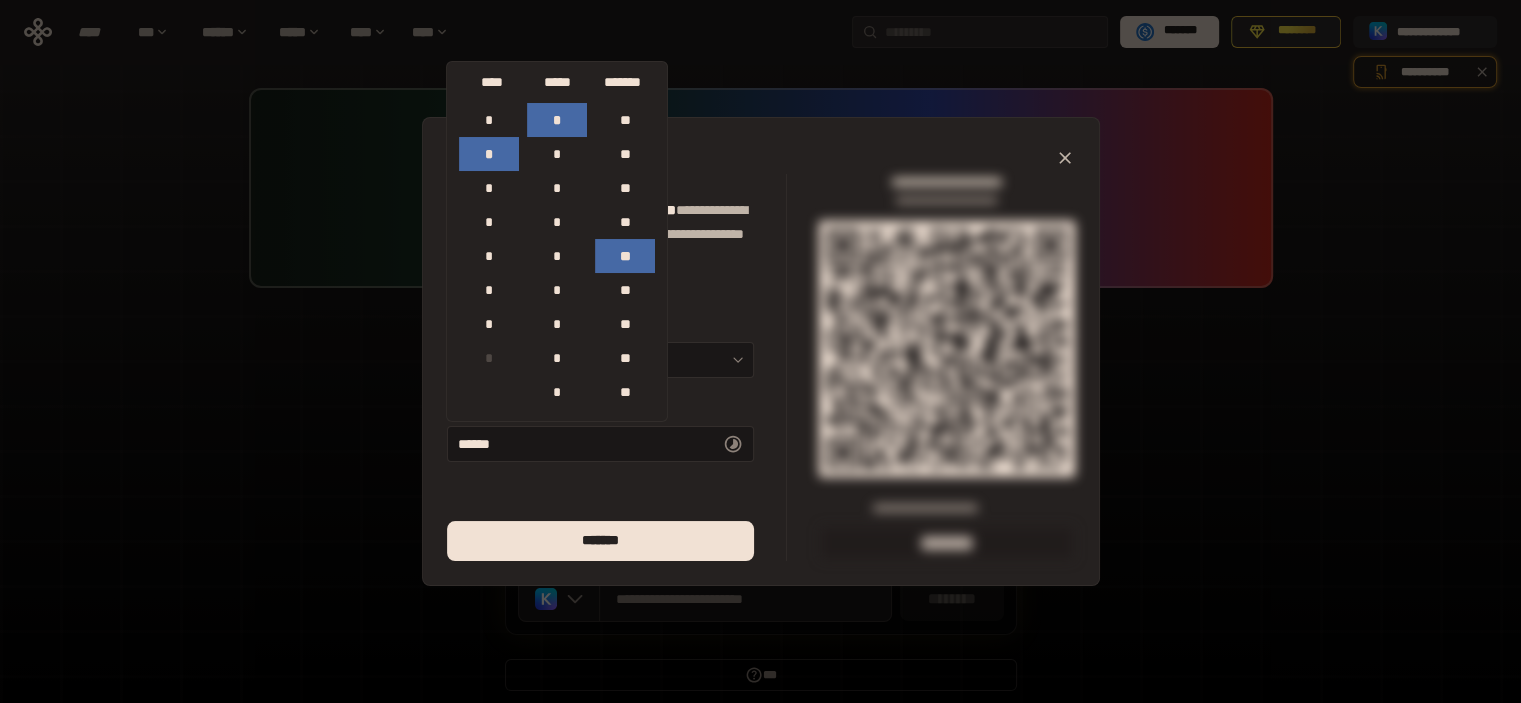 click on "[FIRST] [LAST] [ADDRESS] [CITY], [STATE] [ZIP] [COUNTRY] [PHONE] [EMAIL] [DOB] [SSN] [DLN] [CC]" at bounding box center [617, 367] 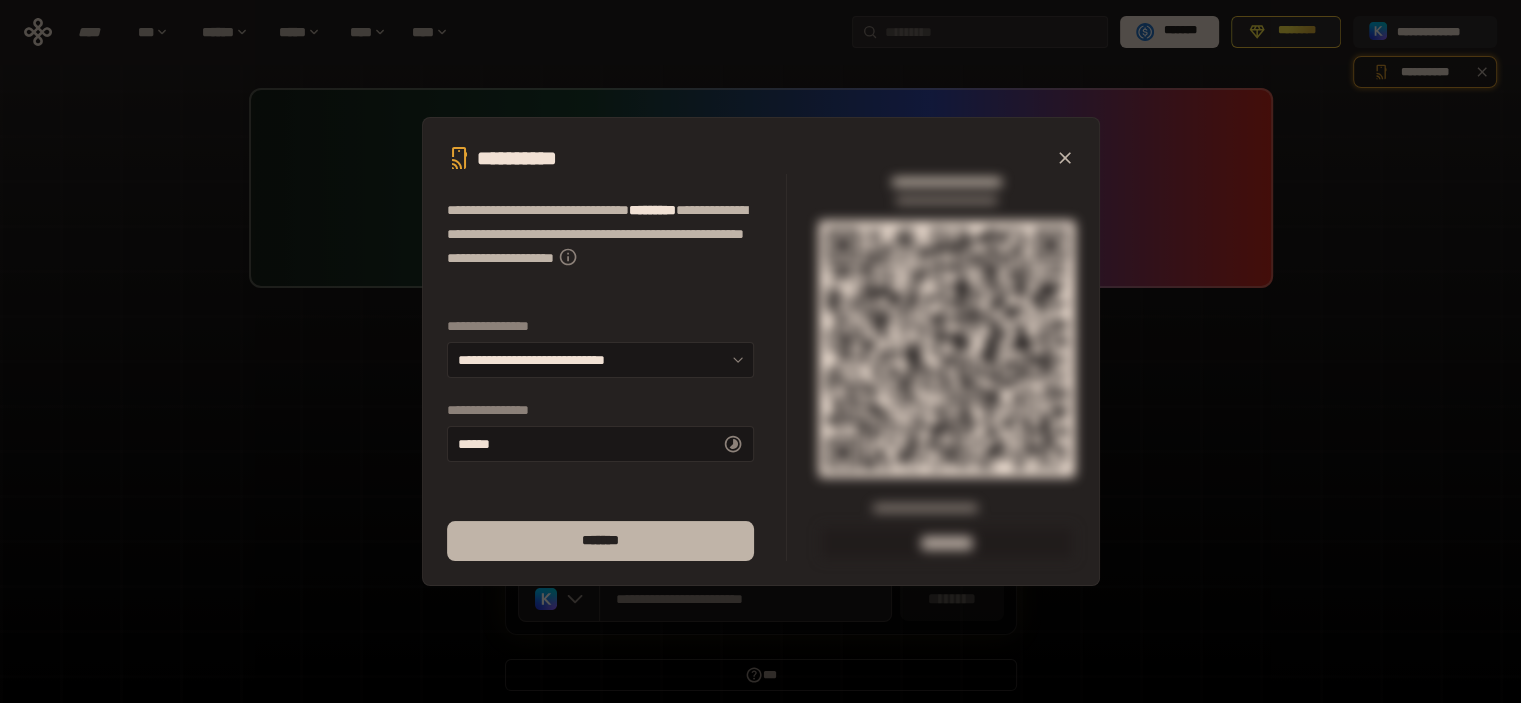 click on "*******" at bounding box center [600, 541] 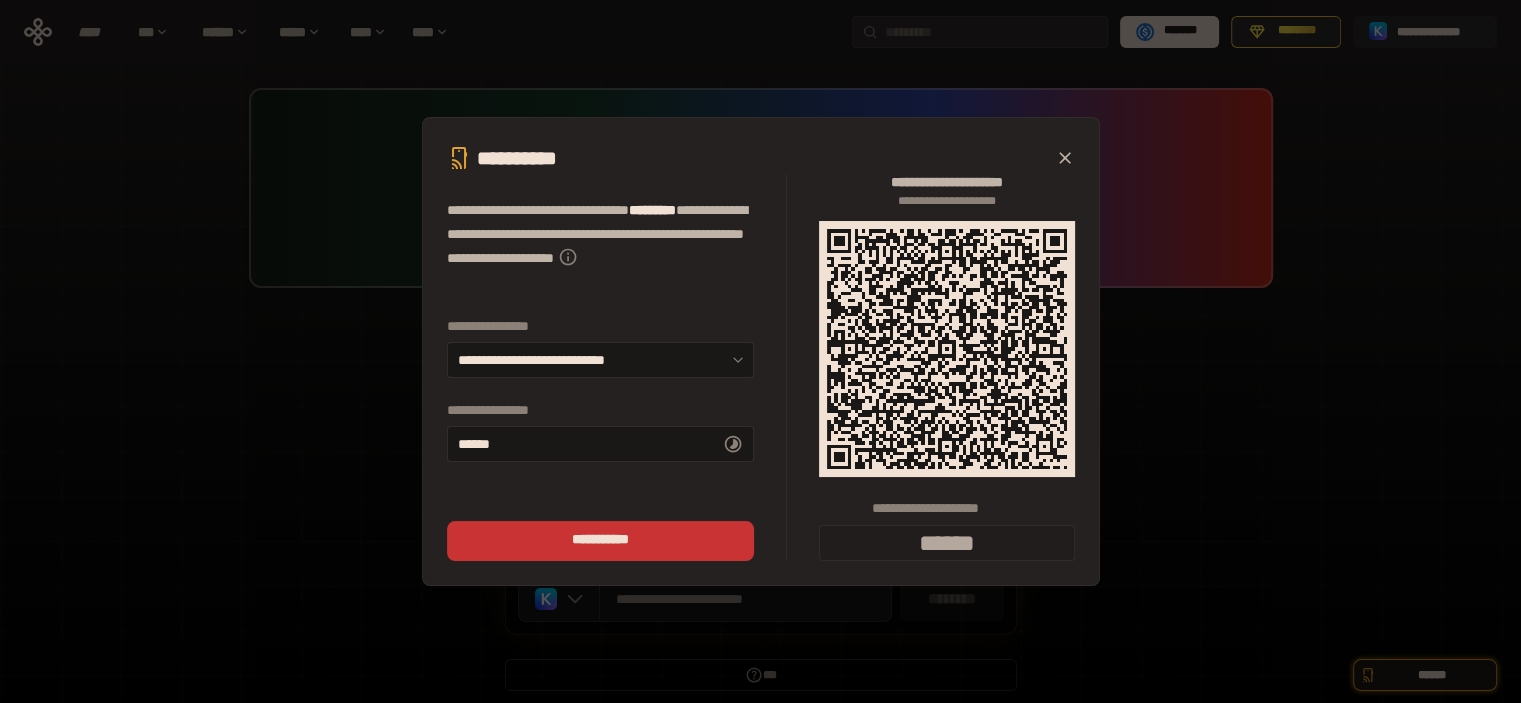 type on "******" 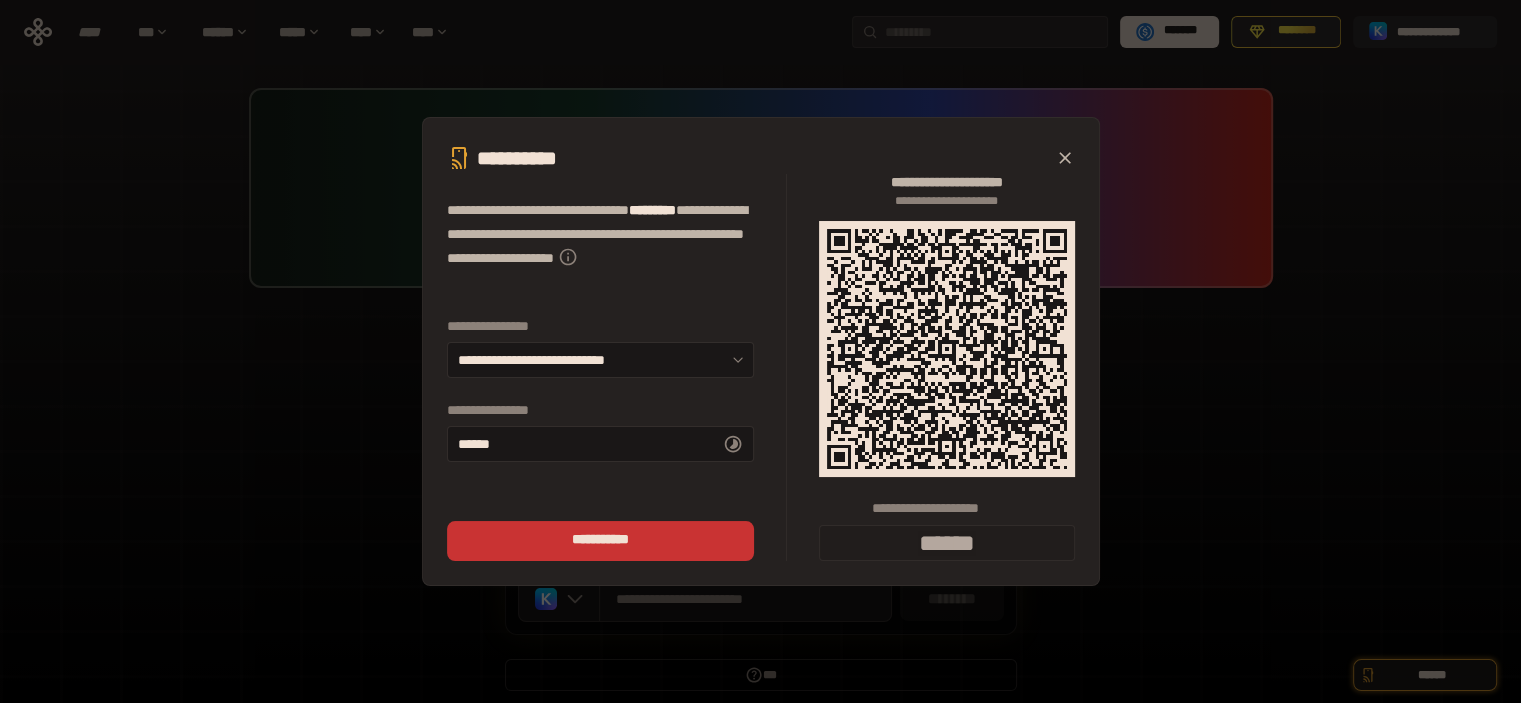 click on "[FIRST] [LAST] [ADDRESS] [CITY], [STATE] [ZIP] [COUNTRY] [PHONE] [EMAIL] [DOB] [SSN] [DLN] [CC]" at bounding box center (760, 351) 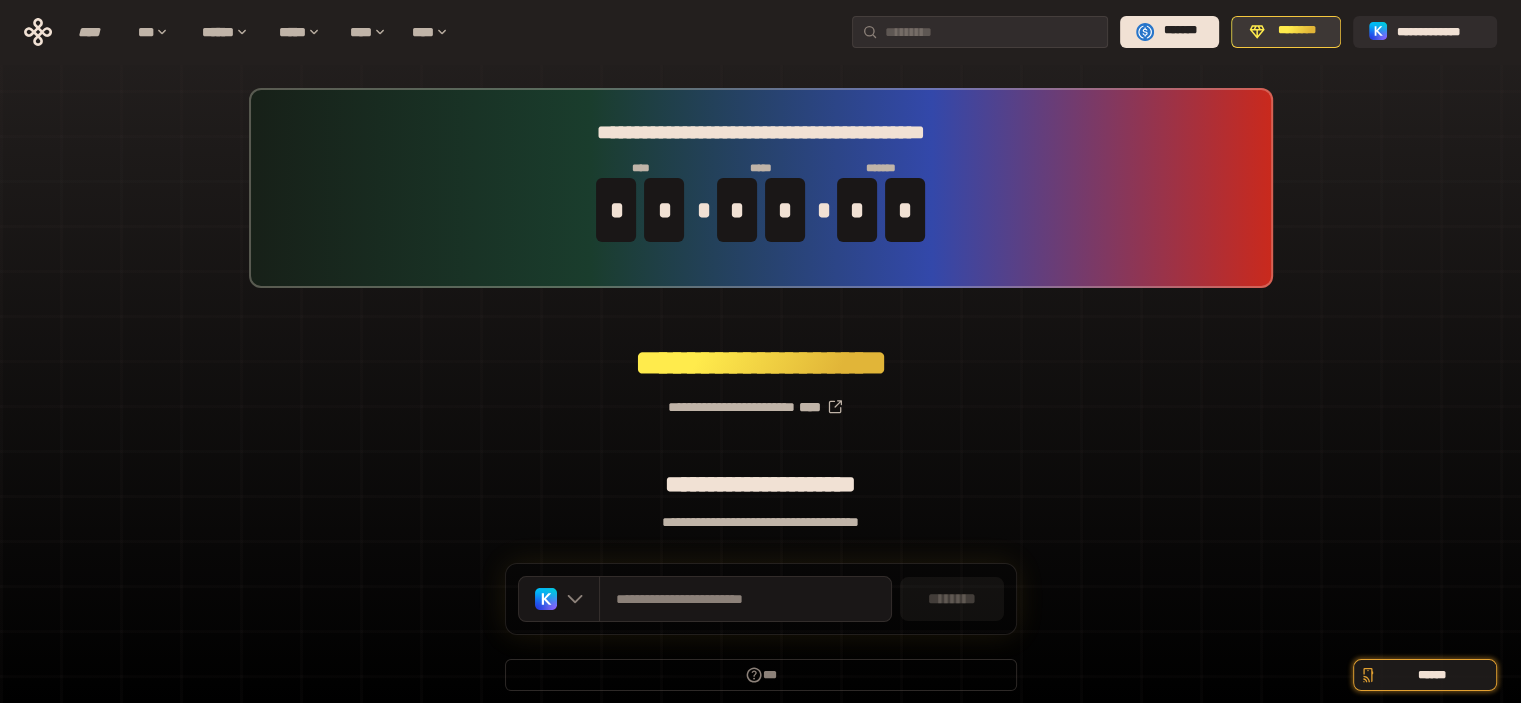 click on "********" at bounding box center (1286, 32) 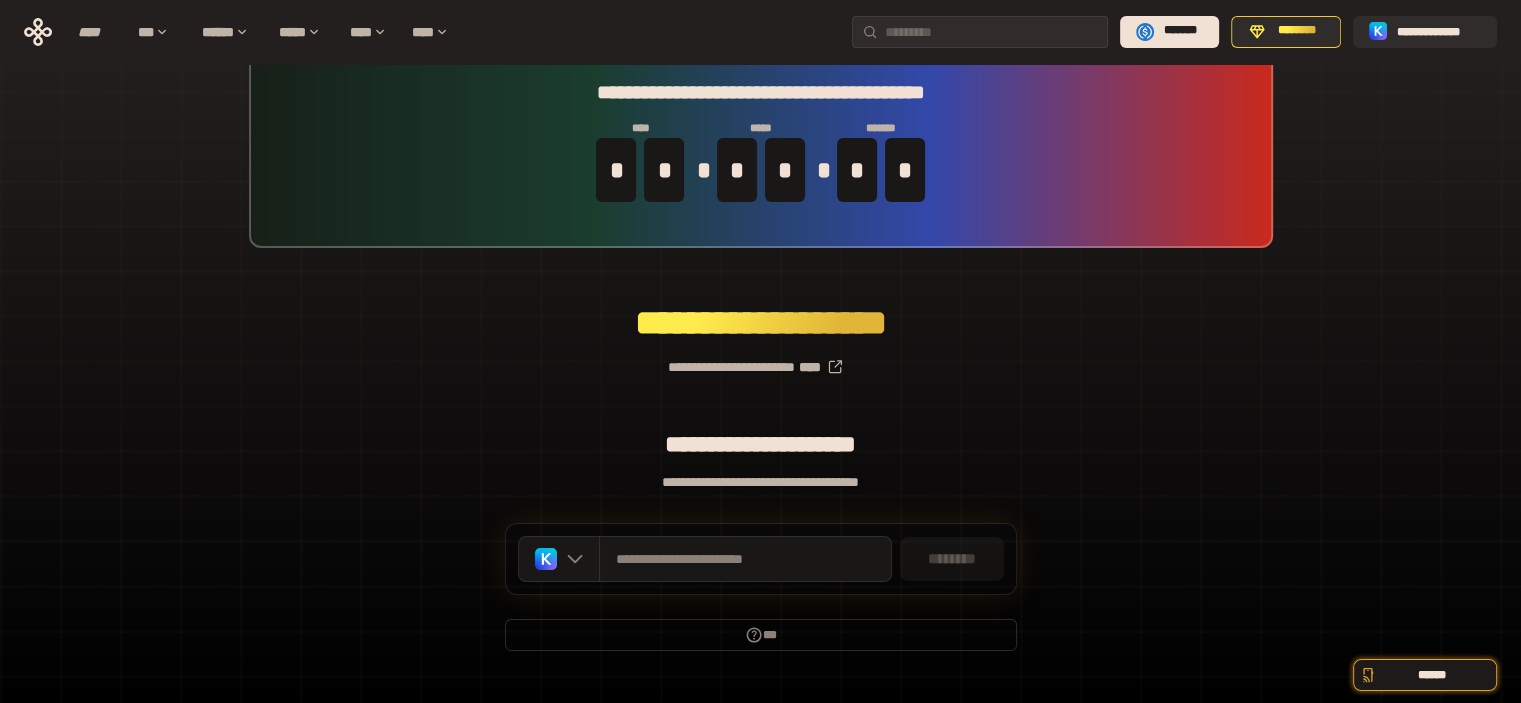 scroll, scrollTop: 79, scrollLeft: 0, axis: vertical 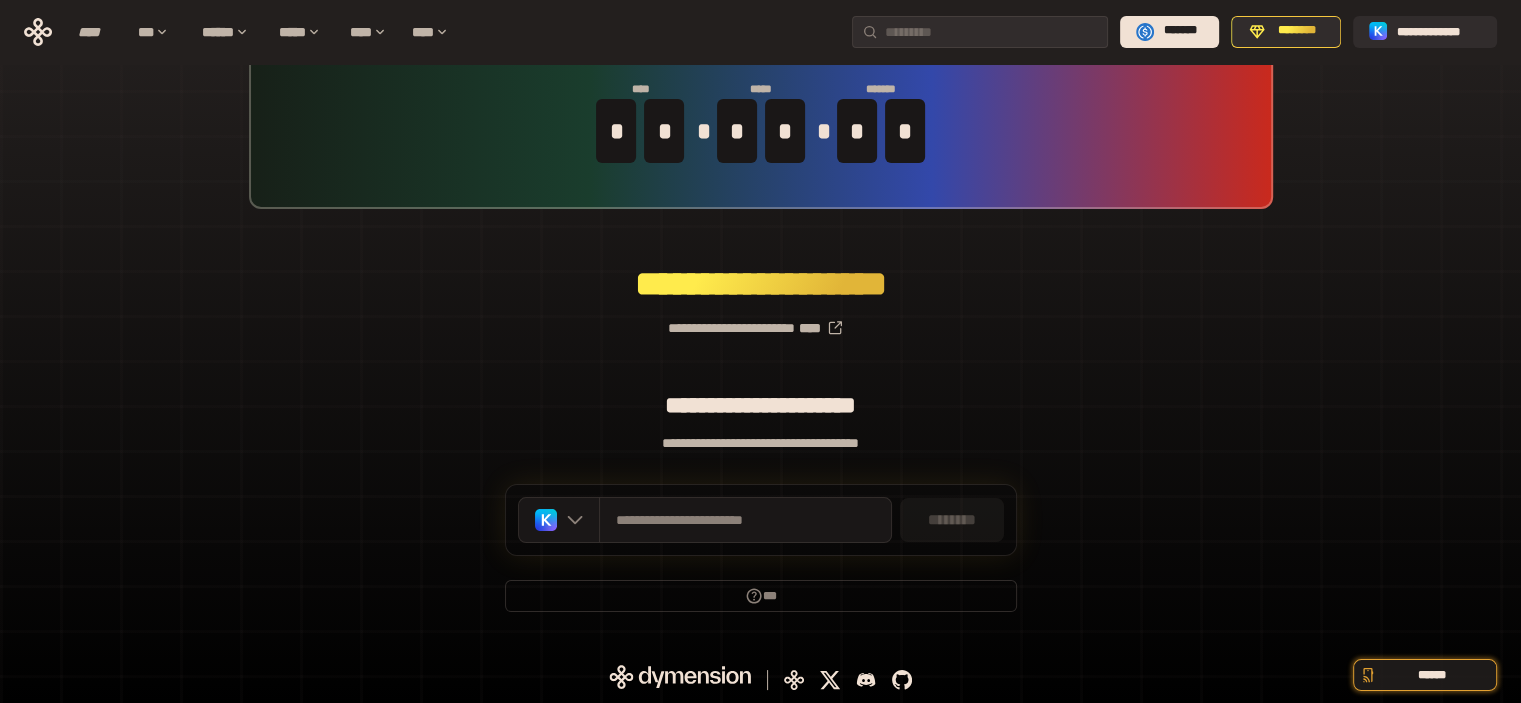 click on "********" at bounding box center (952, 520) 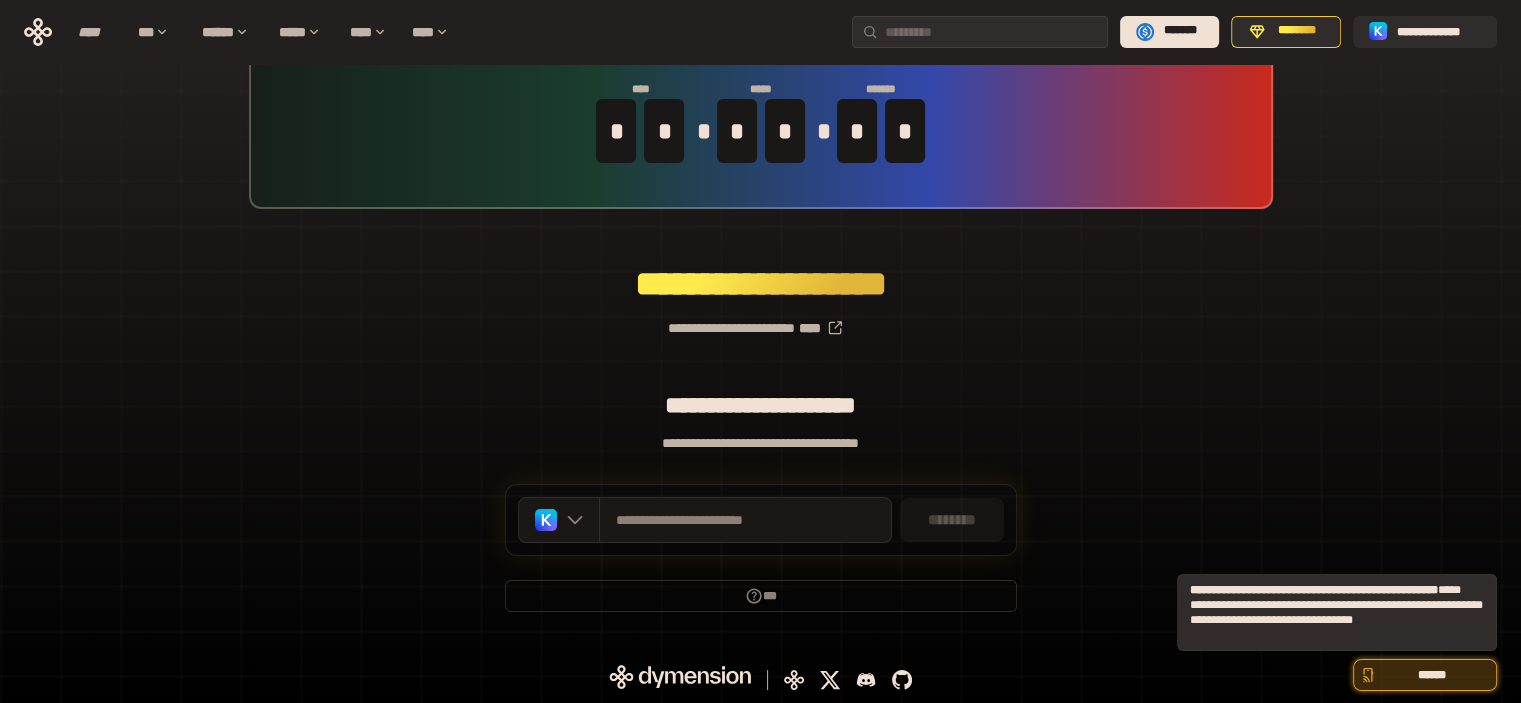 click on "******" at bounding box center (1432, 675) 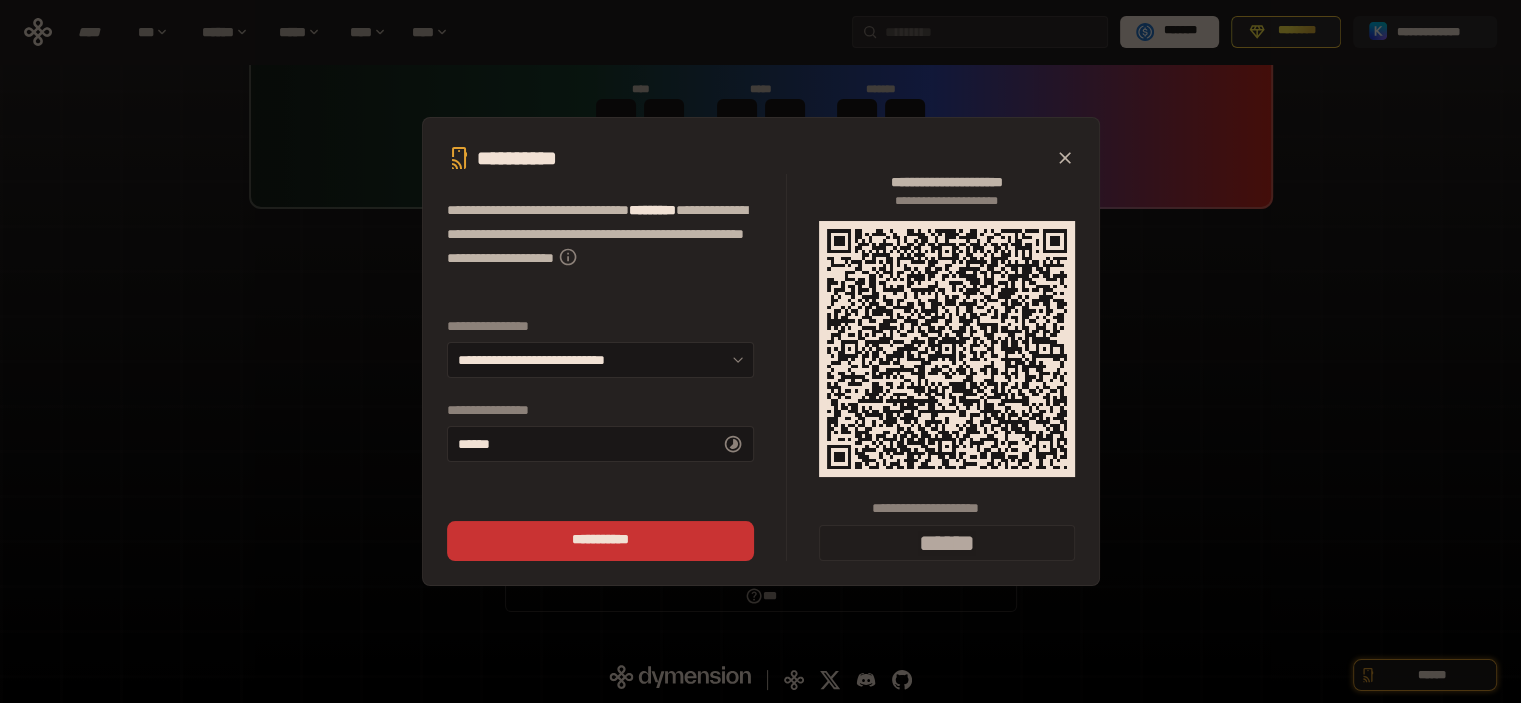 click on "[FIRST] [LAST] [ADDRESS] [CITY], [STATE] [ZIP] [COUNTRY] [PHONE] [EMAIL] [DOB] [SSN] [DLN] [CC]" at bounding box center (760, 351) 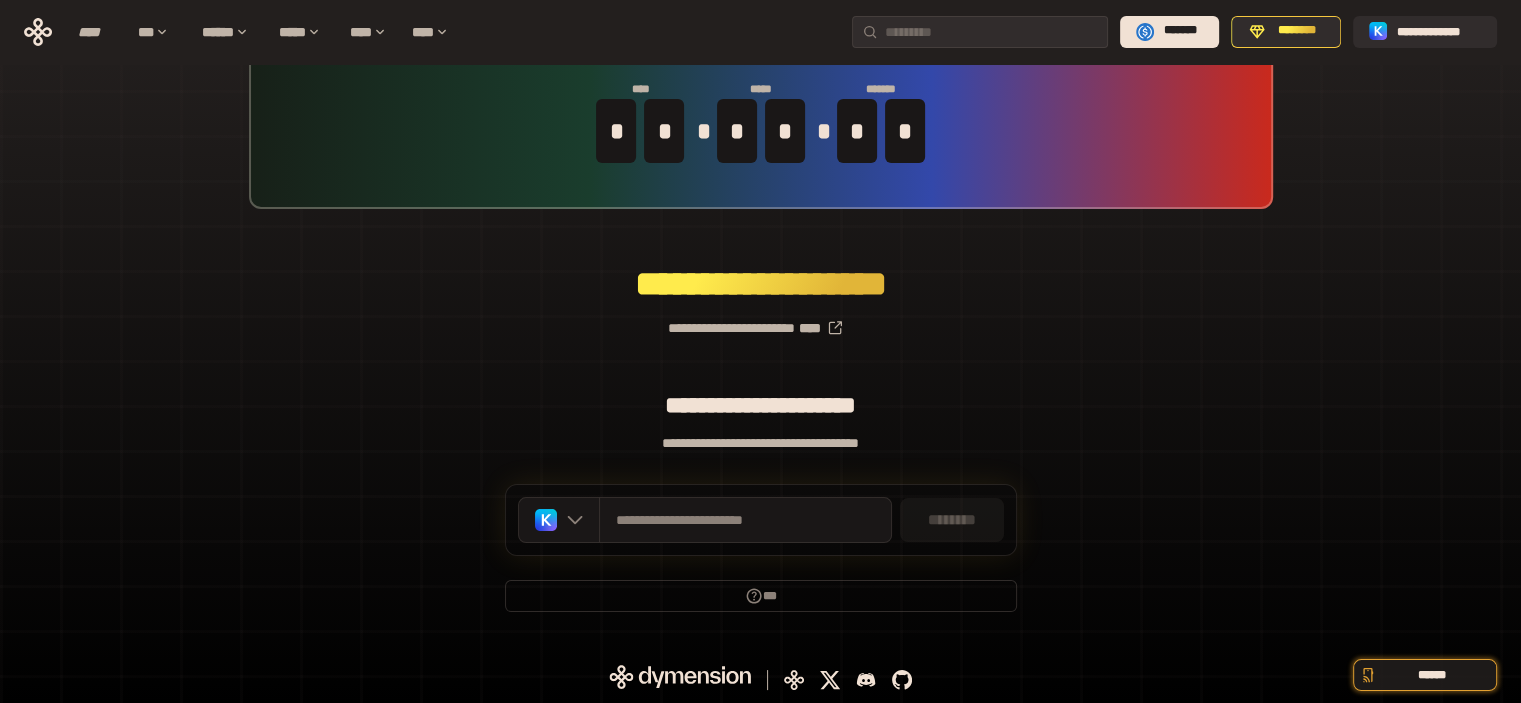 click on "**********" at bounding box center (760, 320) 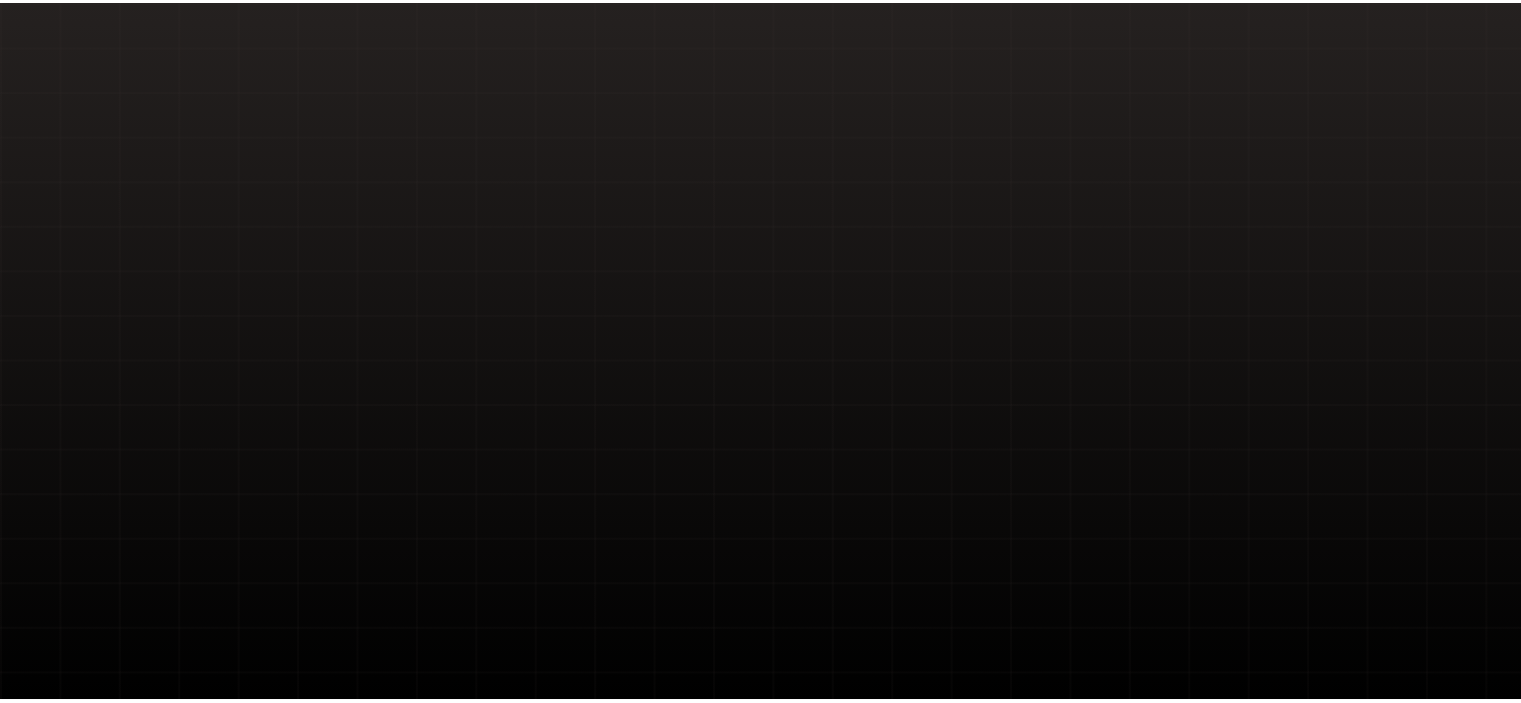 scroll, scrollTop: 0, scrollLeft: 0, axis: both 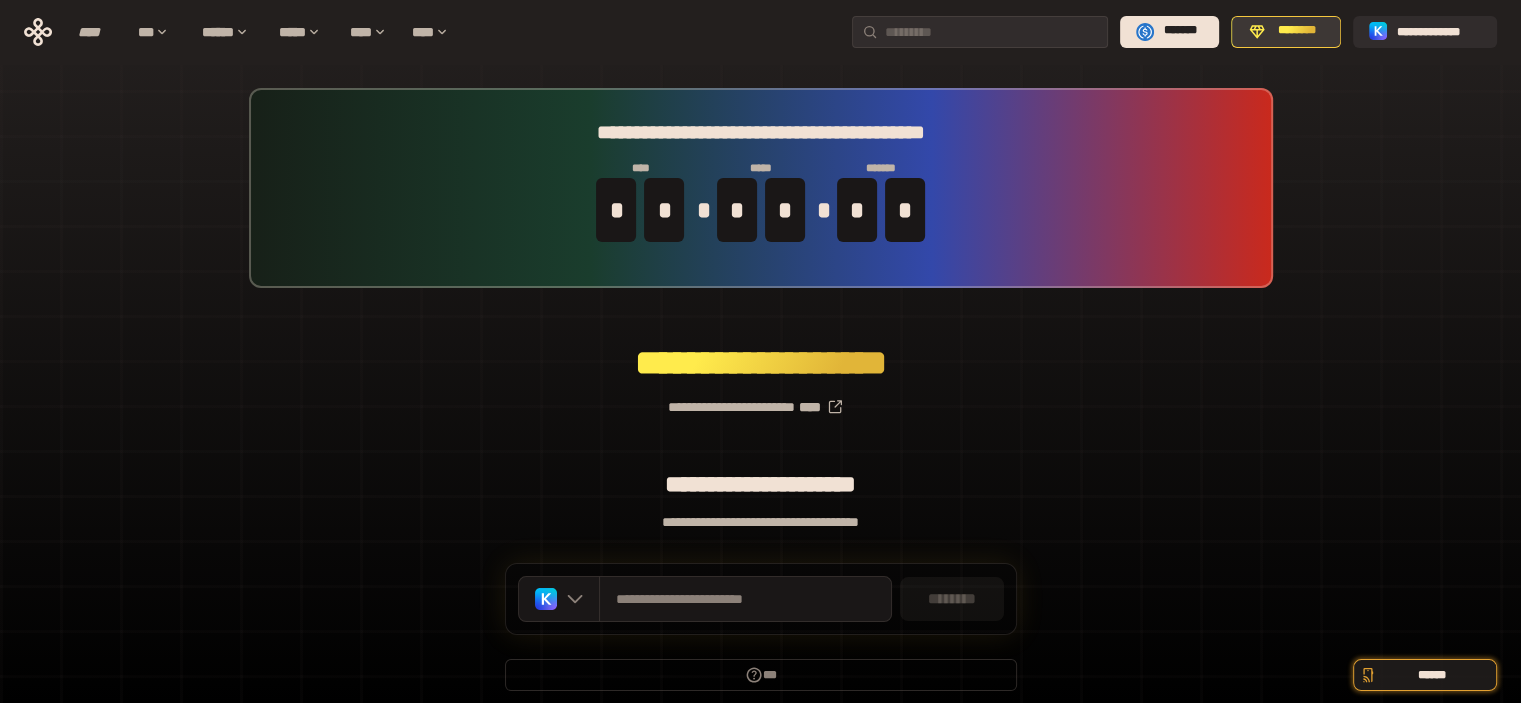 click on "********" at bounding box center (1297, 31) 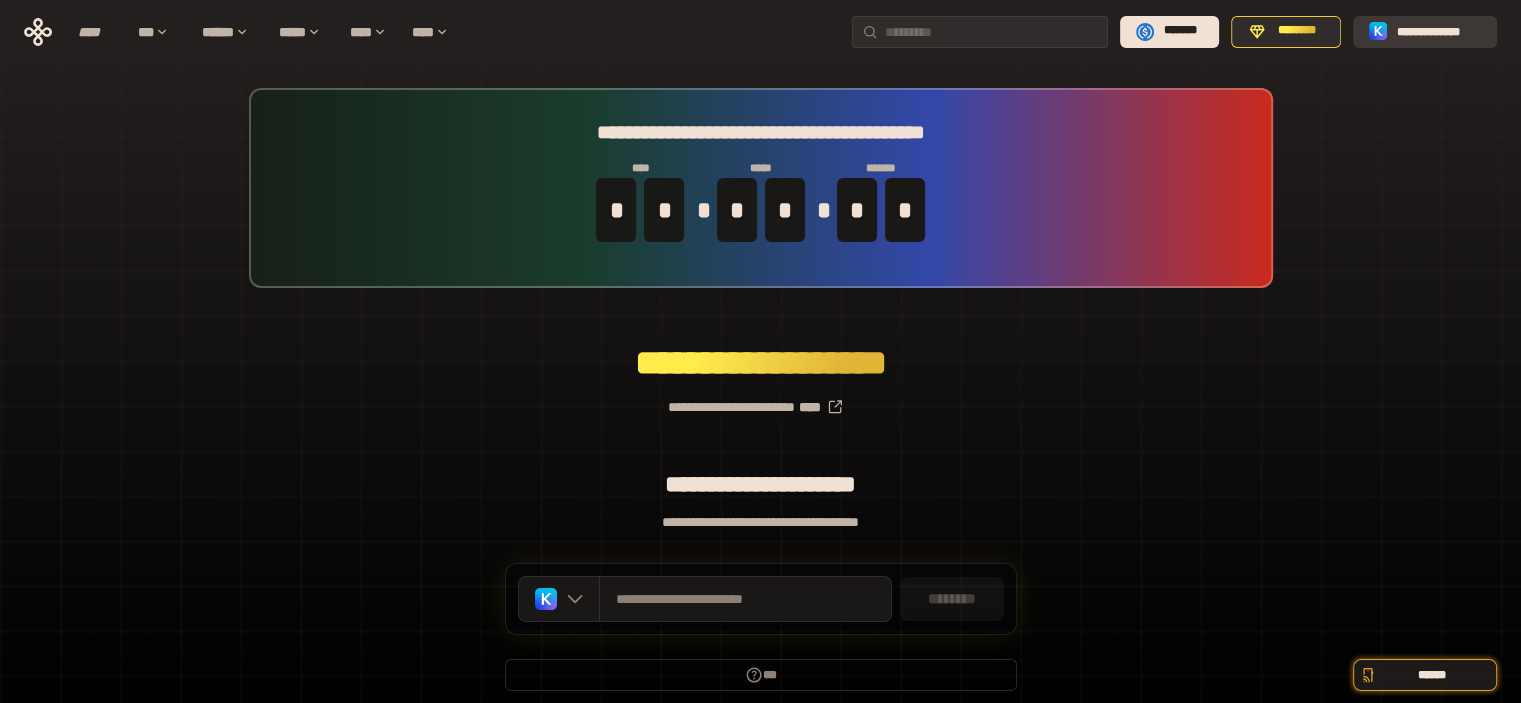 click on "**********" at bounding box center (1439, 31) 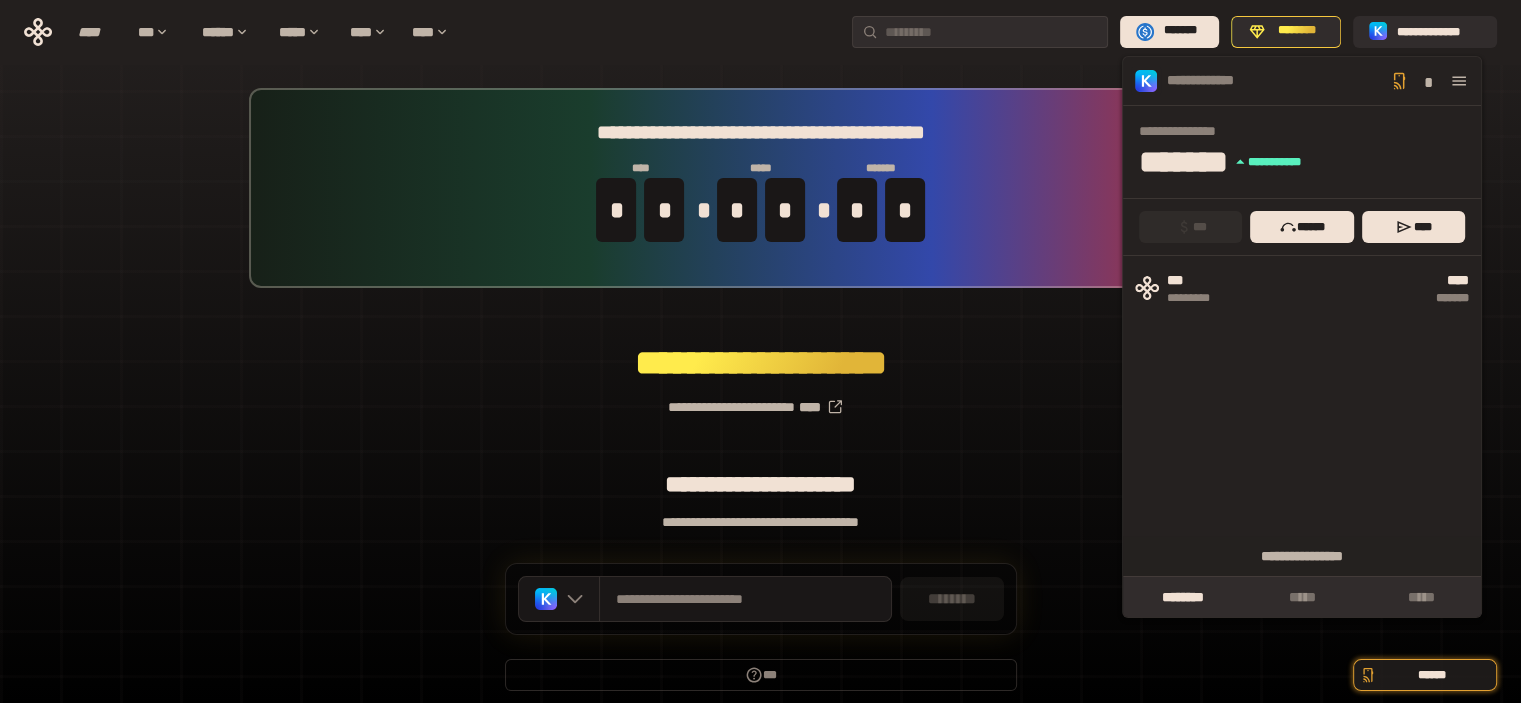 click 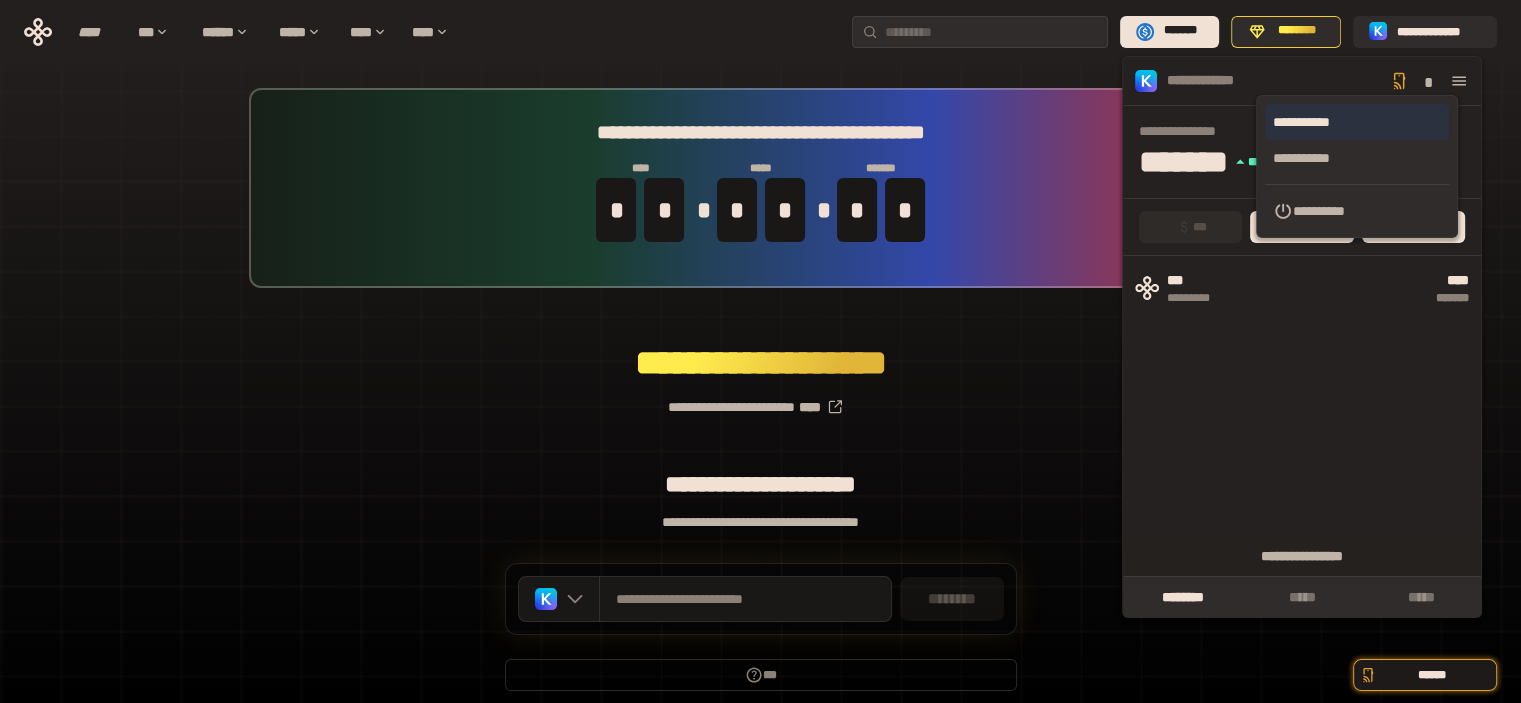click on "**********" at bounding box center (1357, 122) 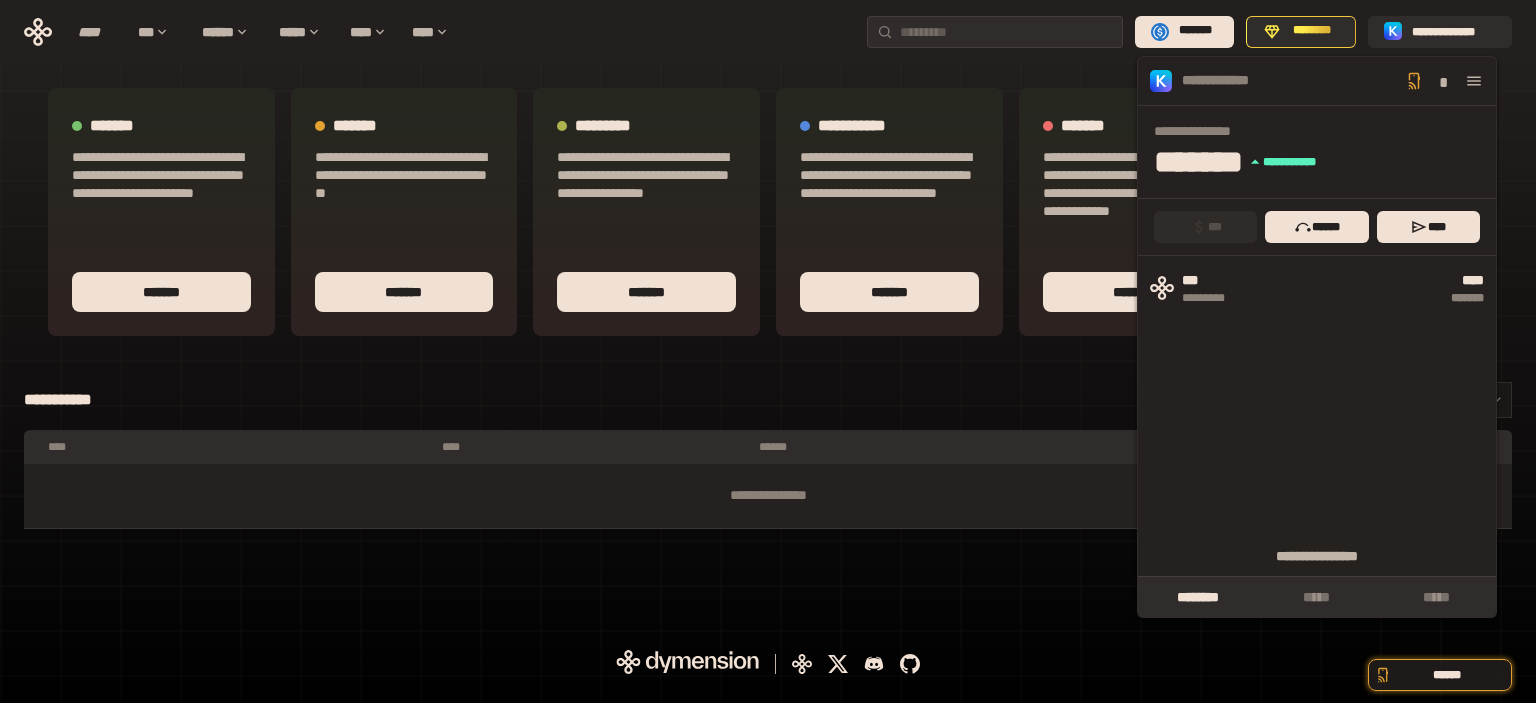 click on "**********" at bounding box center [768, 400] 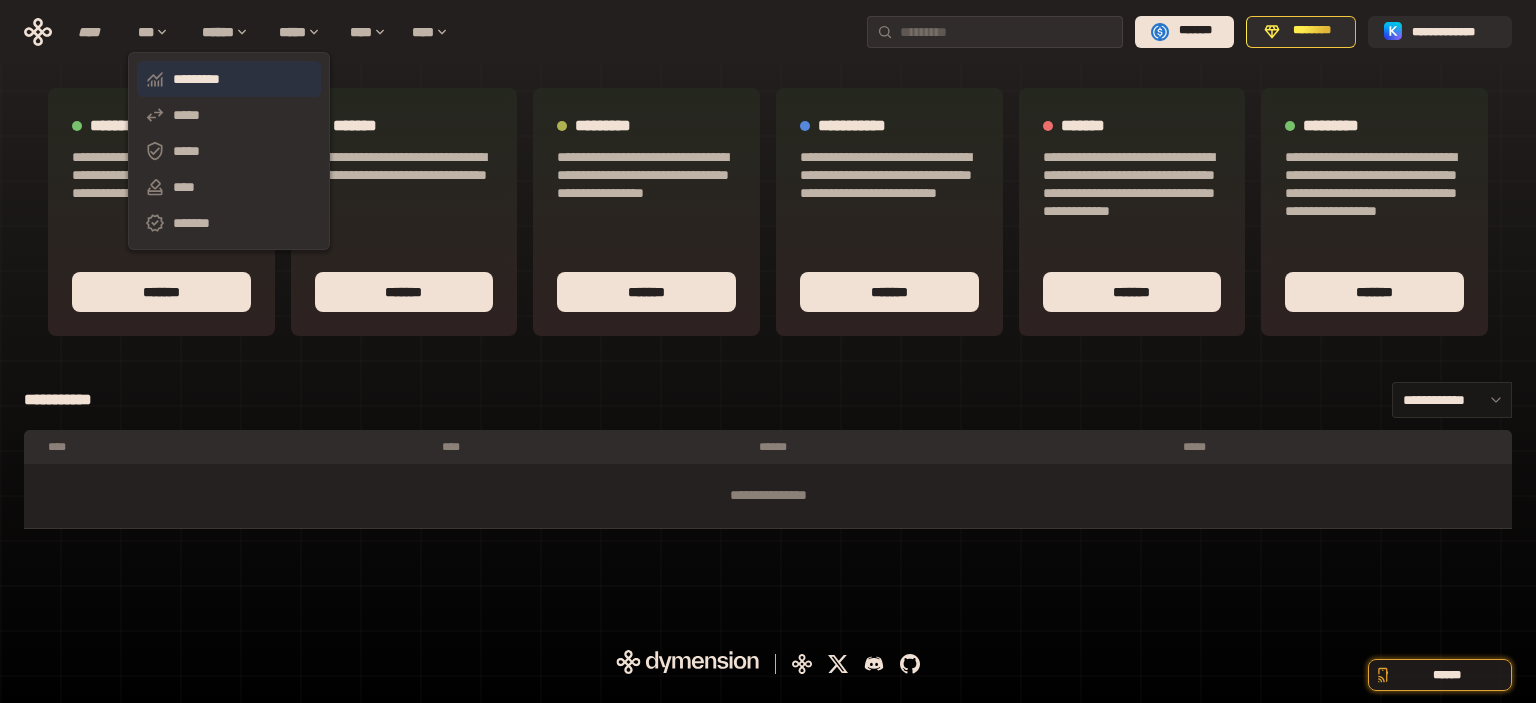 click on "*********" at bounding box center [229, 79] 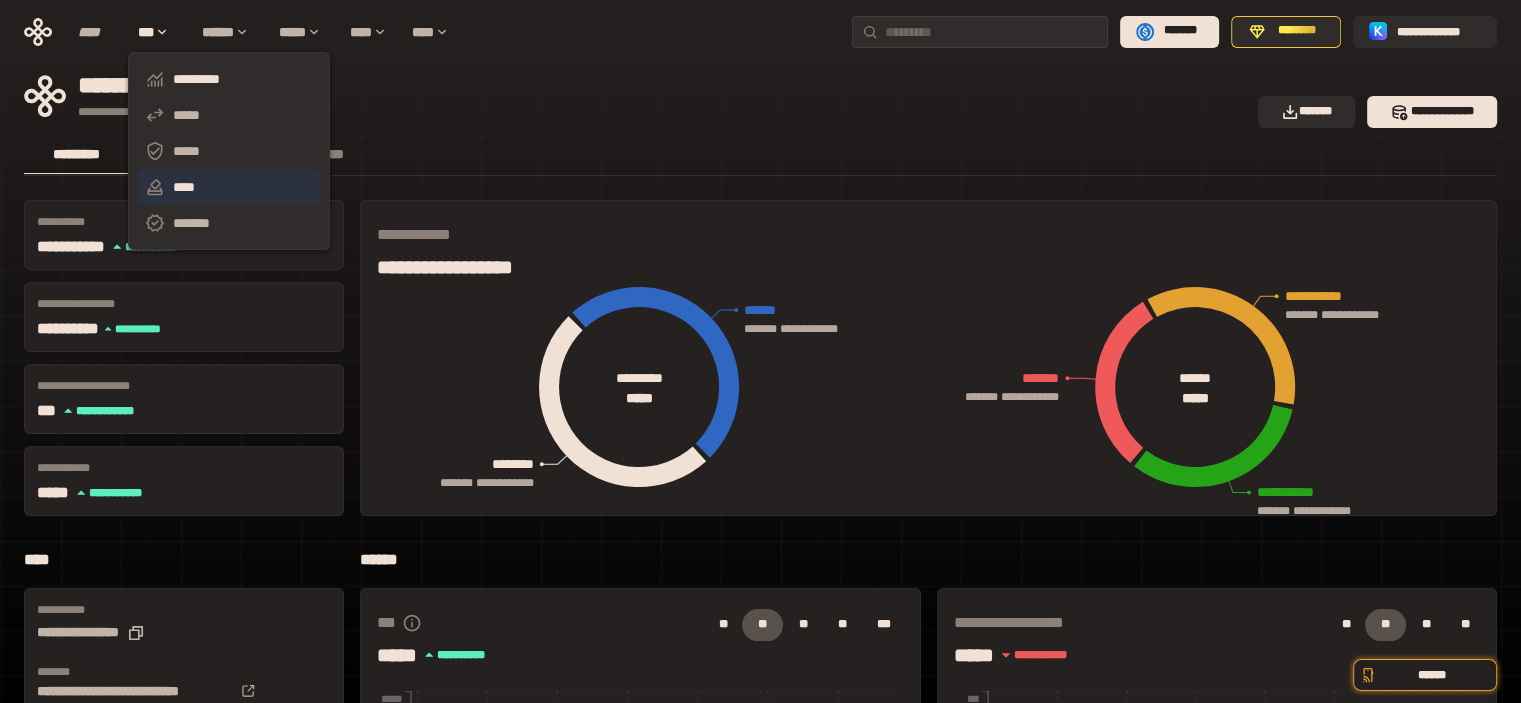 scroll, scrollTop: 200, scrollLeft: 0, axis: vertical 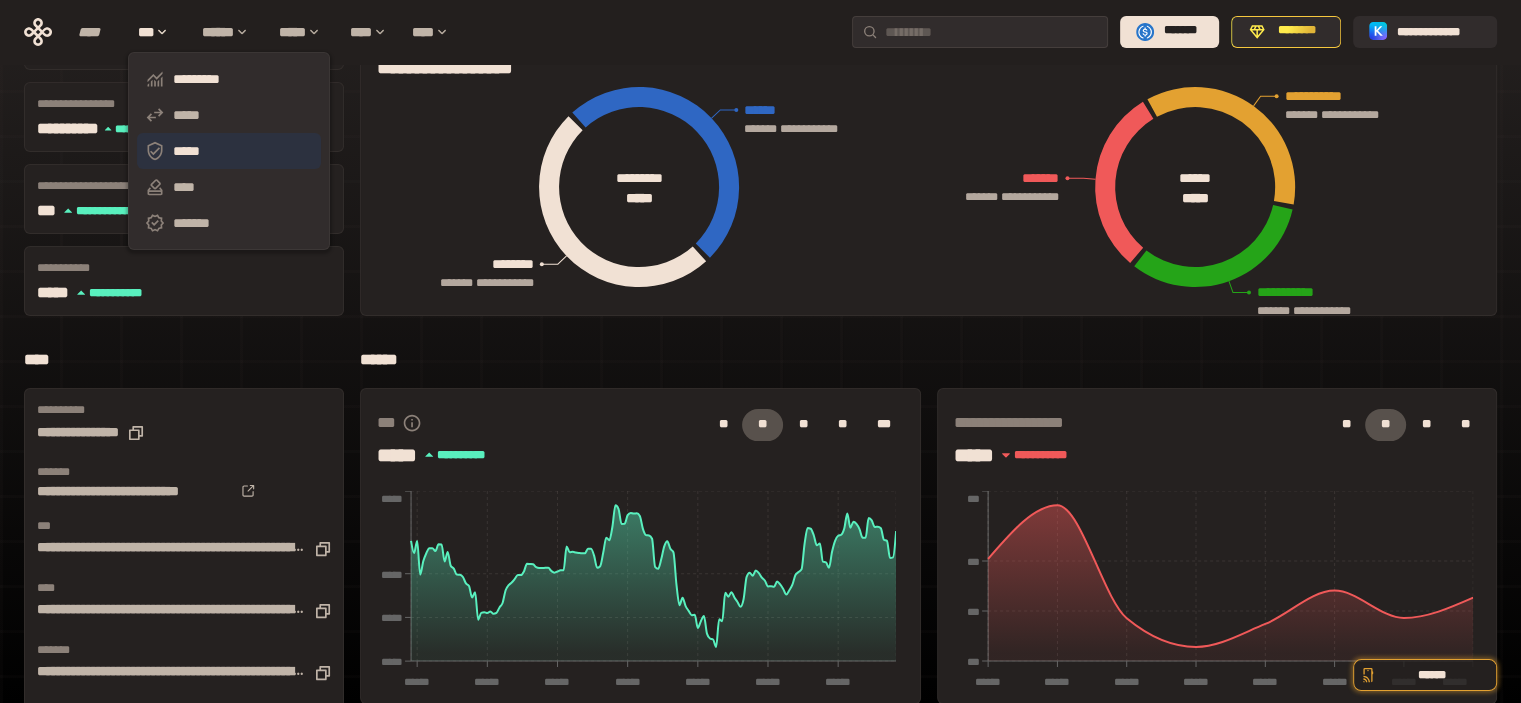 click on "*****" at bounding box center [229, 151] 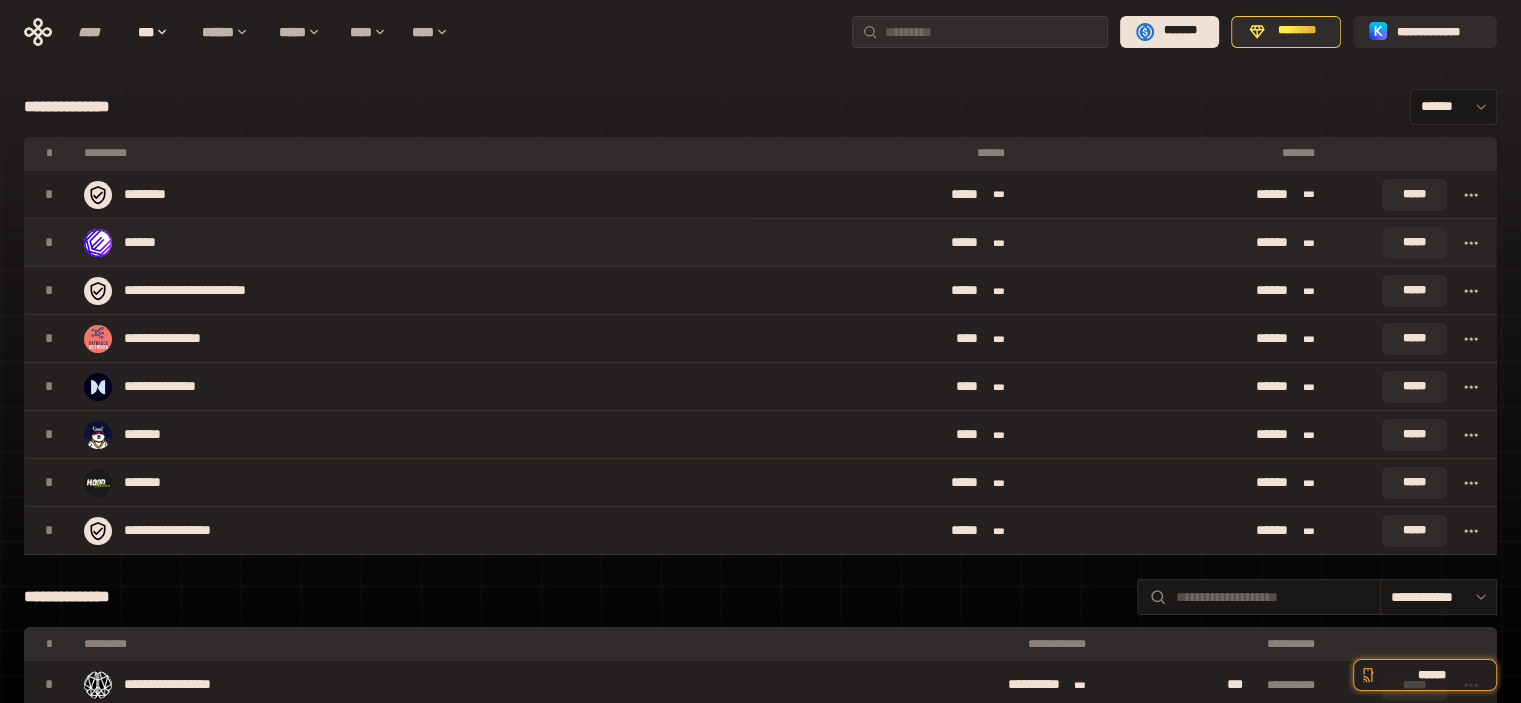 scroll, scrollTop: 0, scrollLeft: 0, axis: both 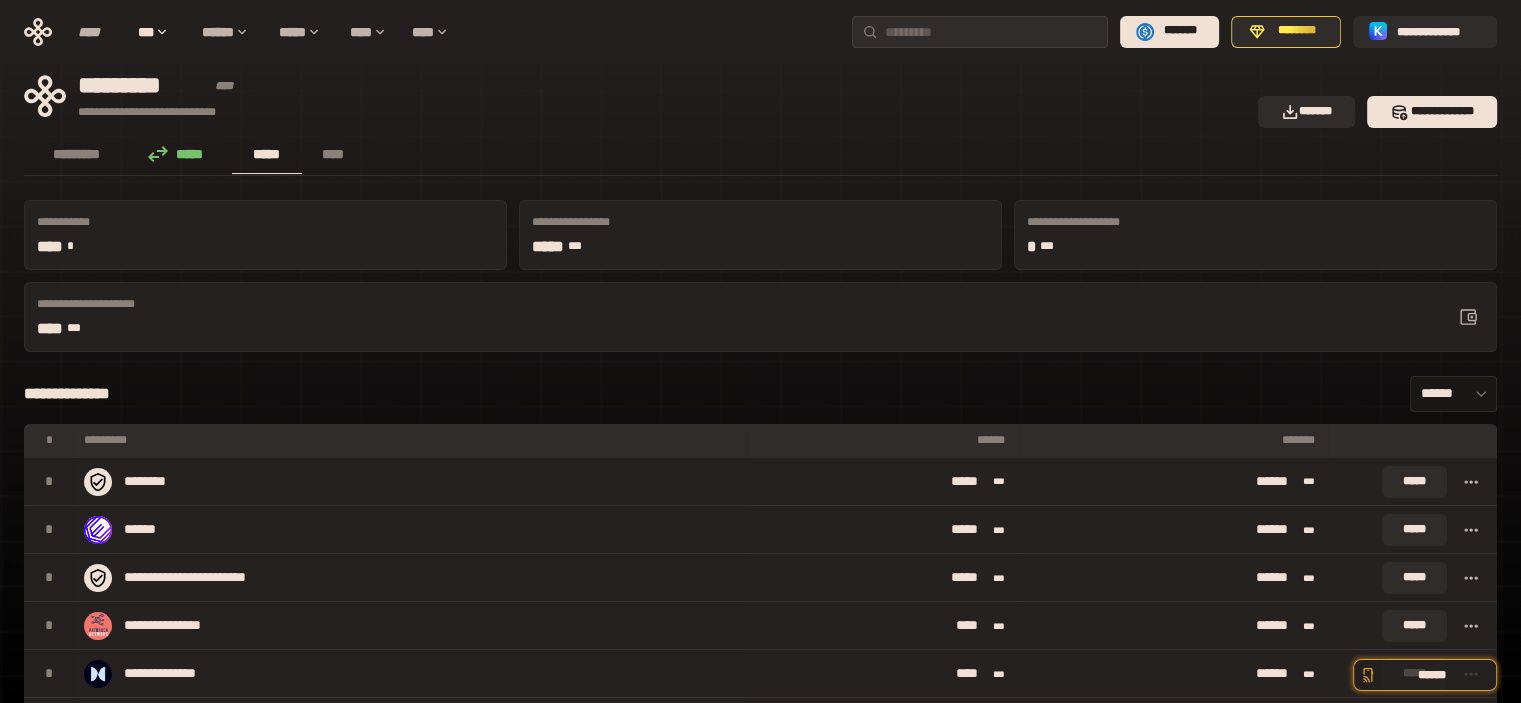 click on "********* ***** ***** ****" at bounding box center [760, 156] 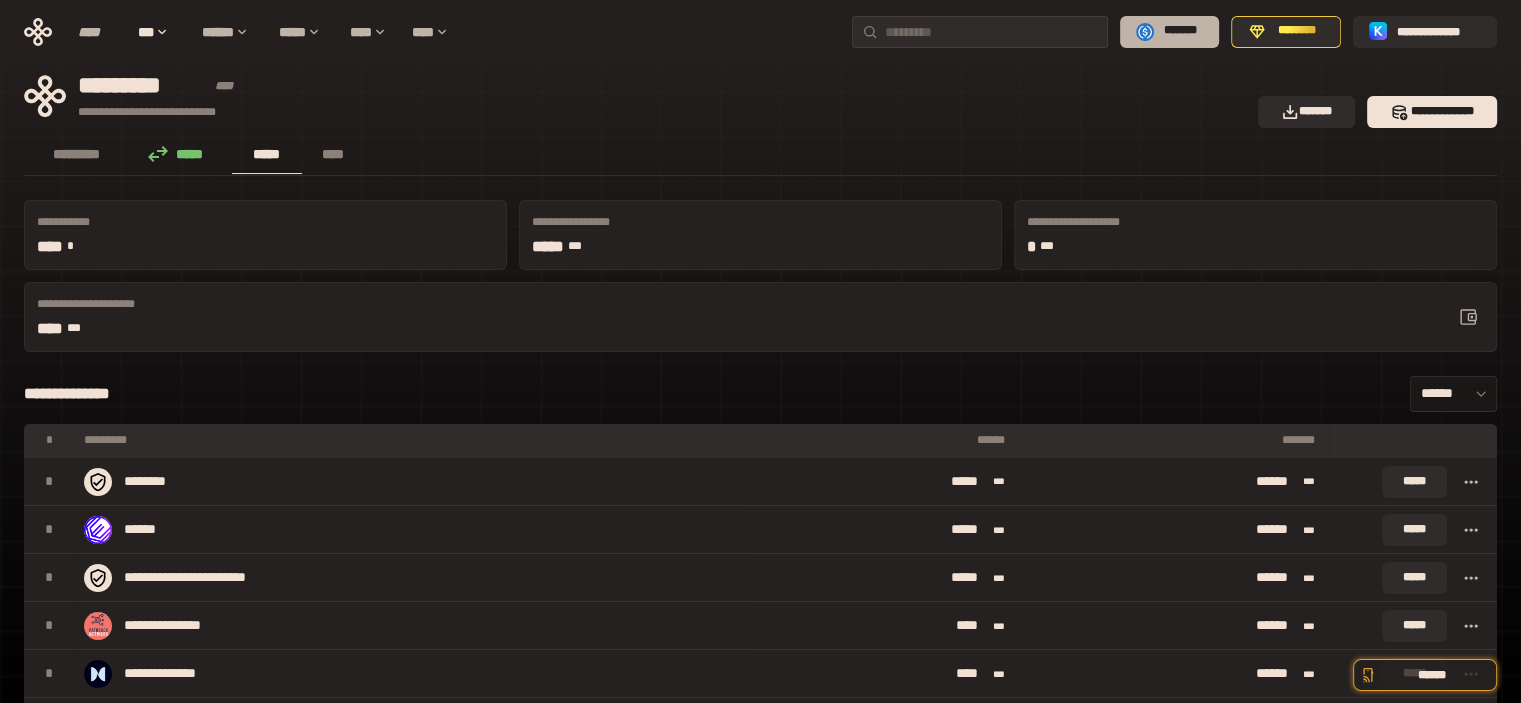 click on "*******" at bounding box center [1180, 31] 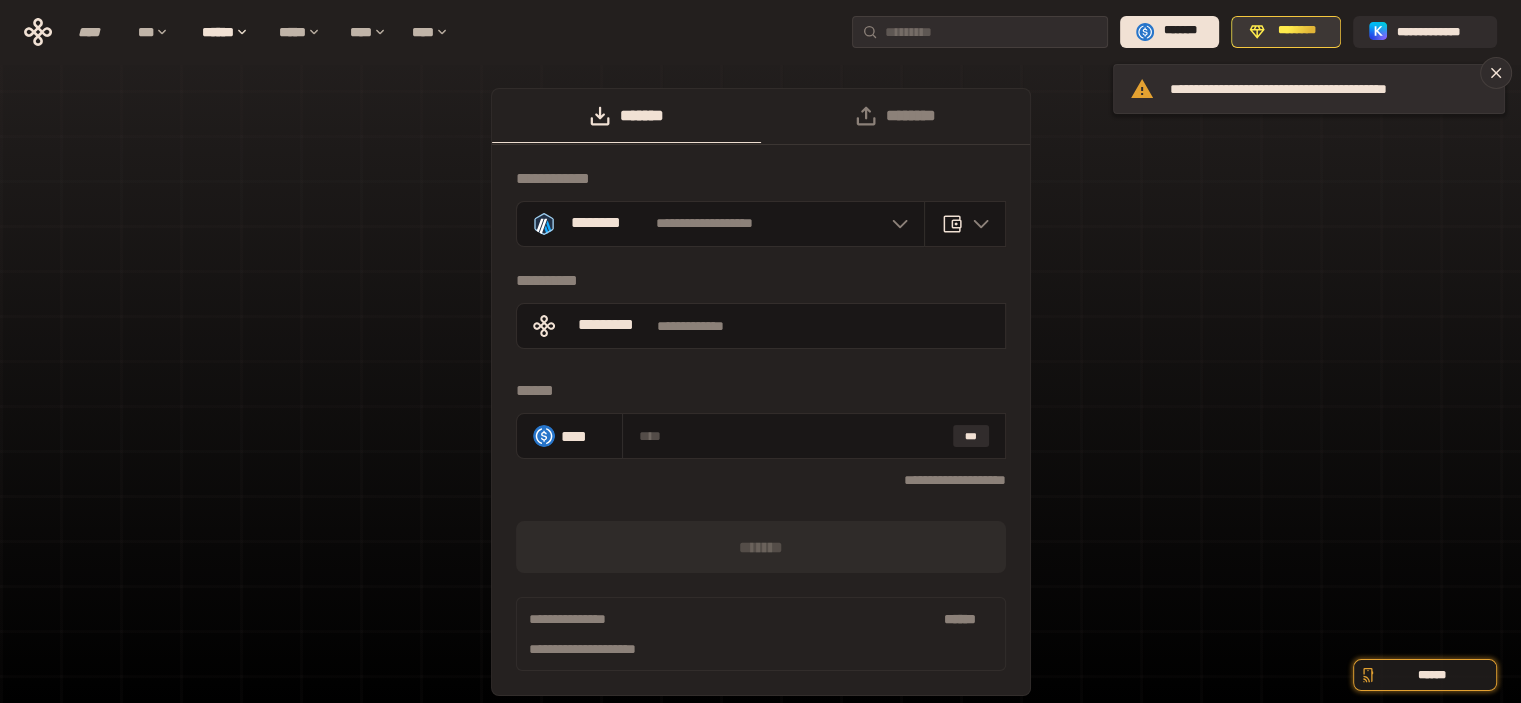 click on "********" at bounding box center (1286, 32) 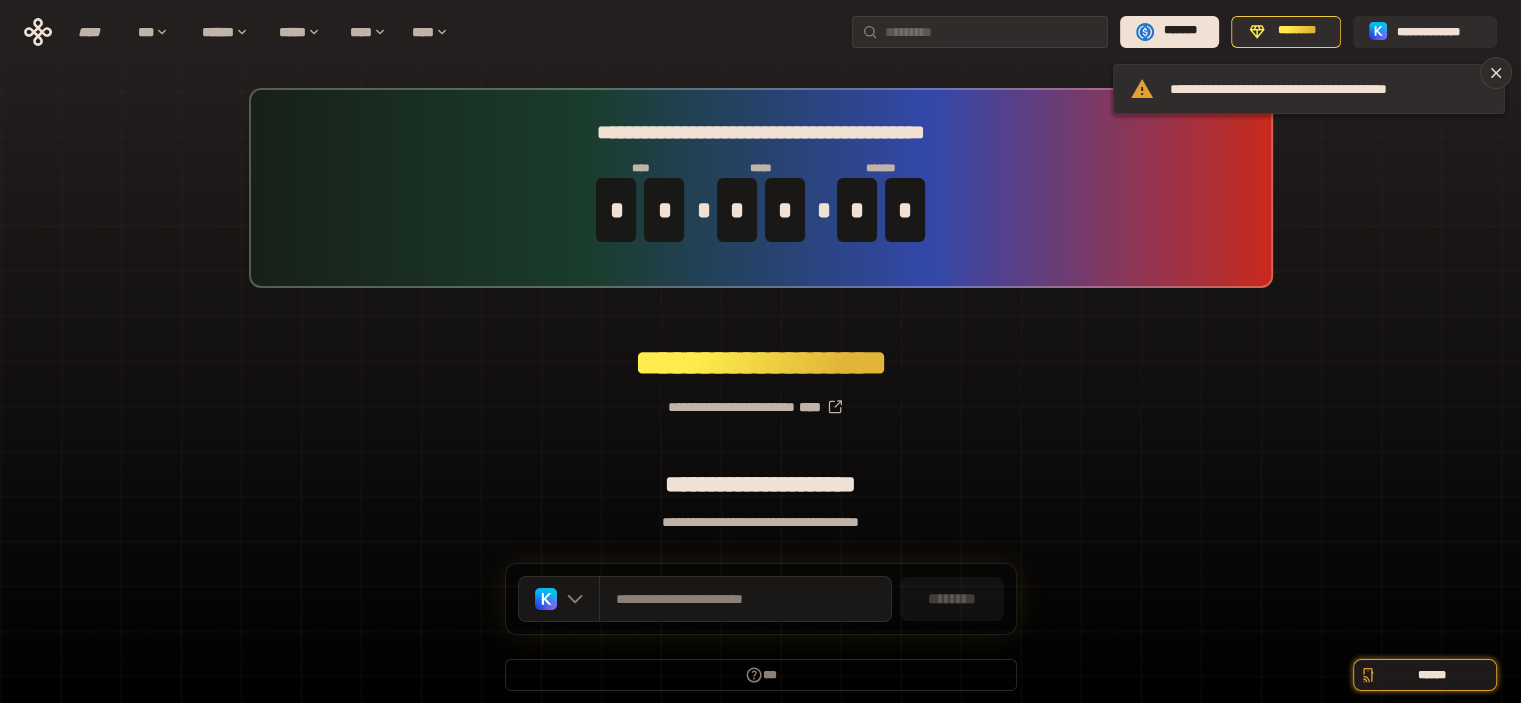 click on "********" at bounding box center [952, 599] 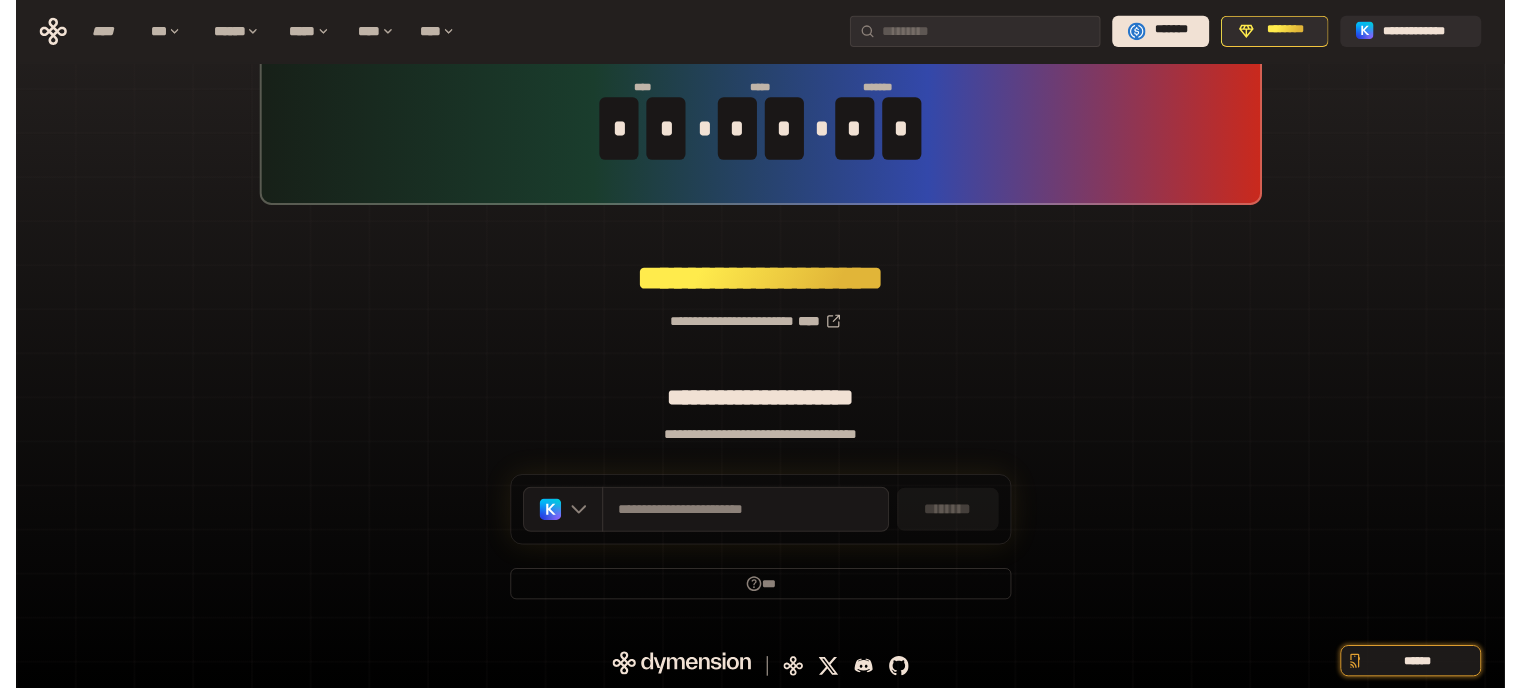 scroll, scrollTop: 0, scrollLeft: 0, axis: both 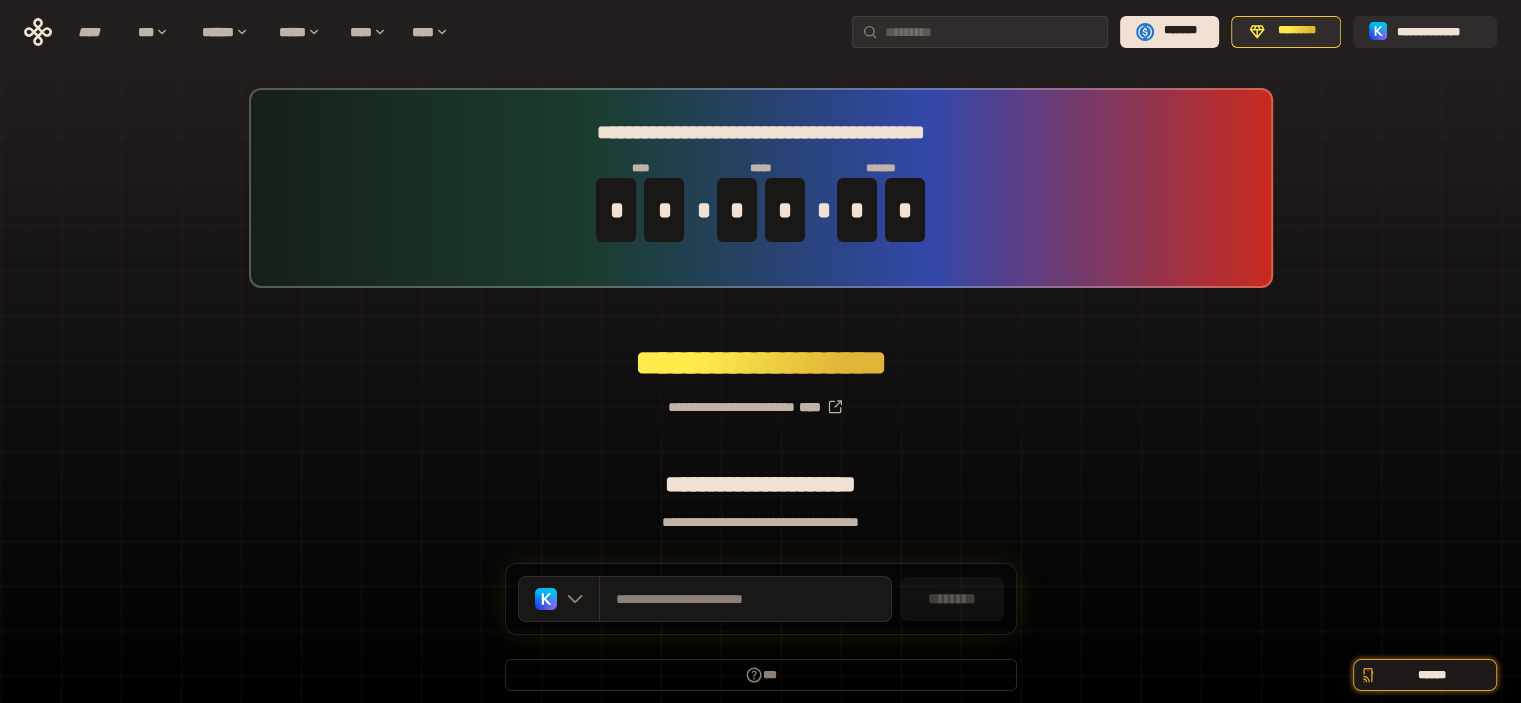 click on "**********" at bounding box center [760, 399] 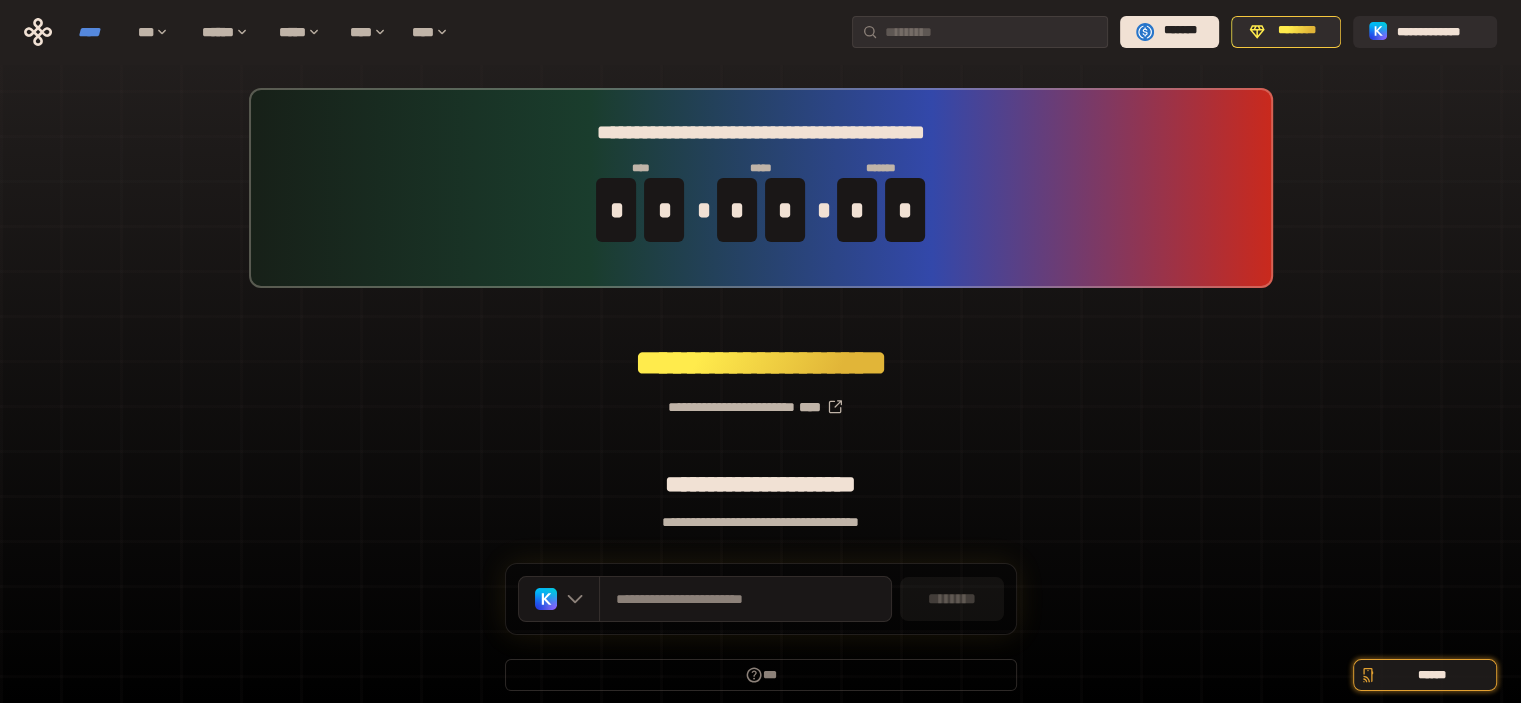 click on "****" at bounding box center [98, 32] 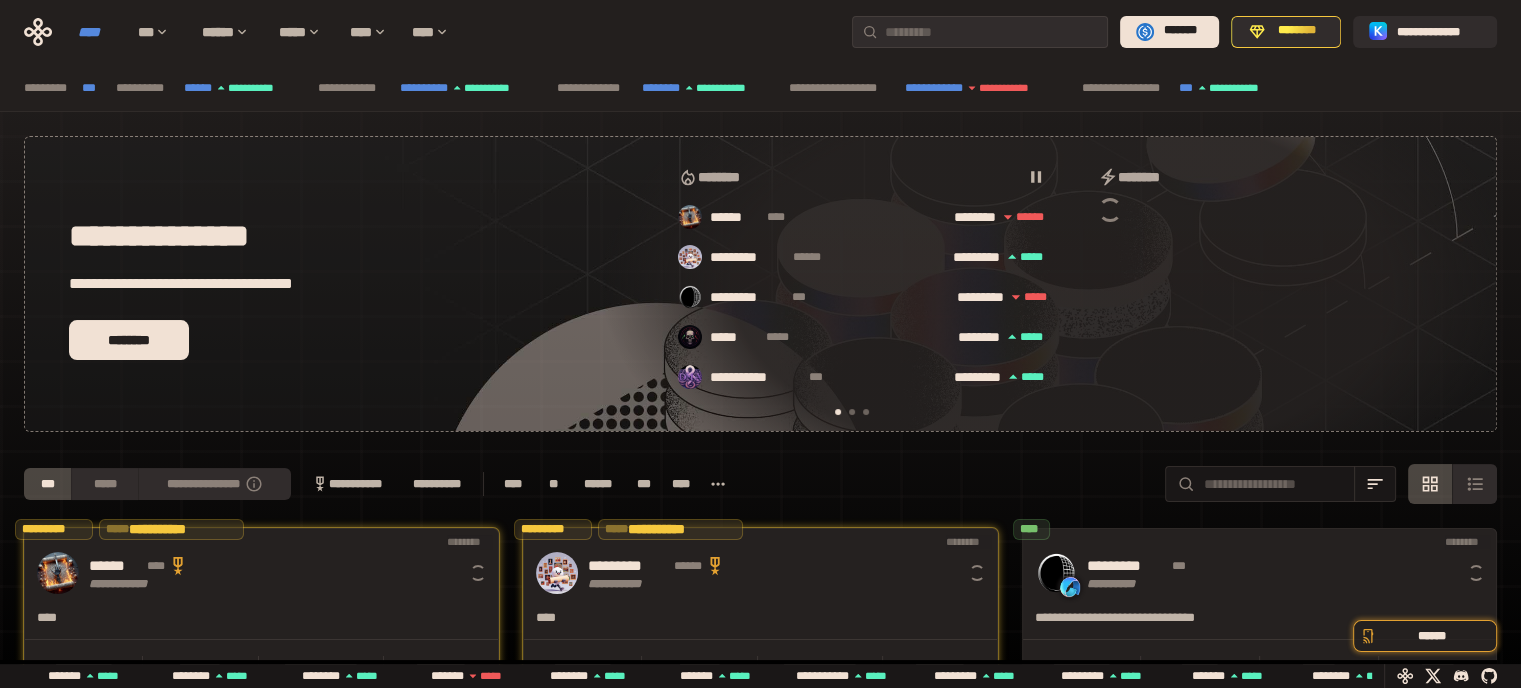scroll, scrollTop: 0, scrollLeft: 16, axis: horizontal 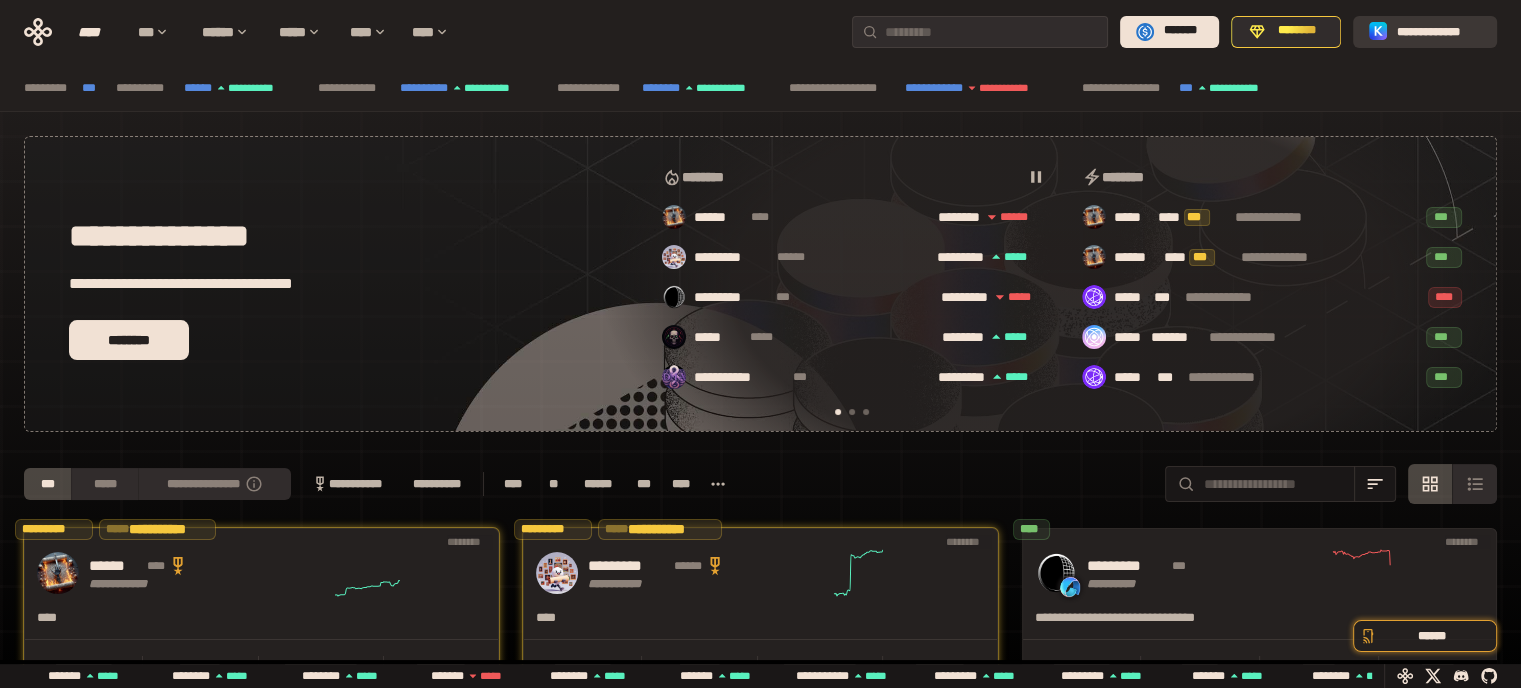click on "**********" at bounding box center (1439, 31) 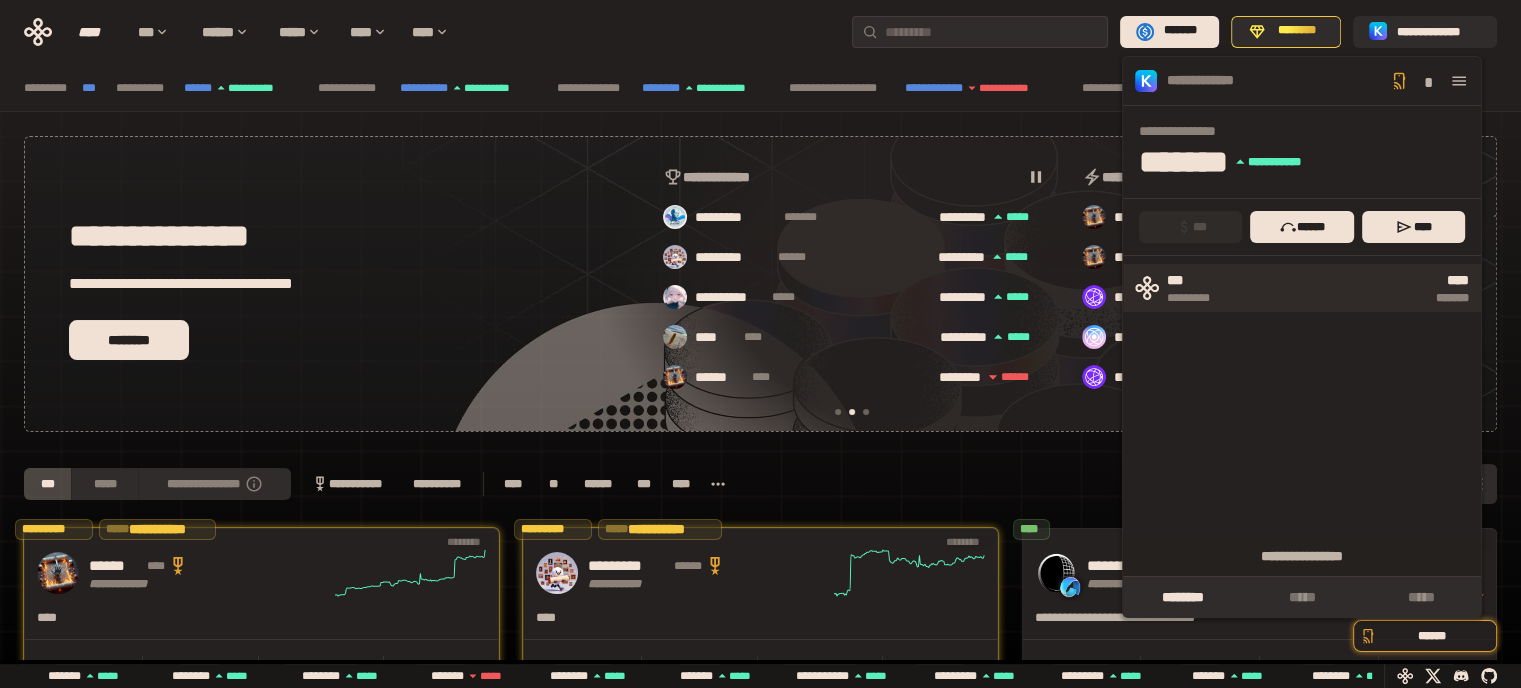 scroll, scrollTop: 0, scrollLeft: 436, axis: horizontal 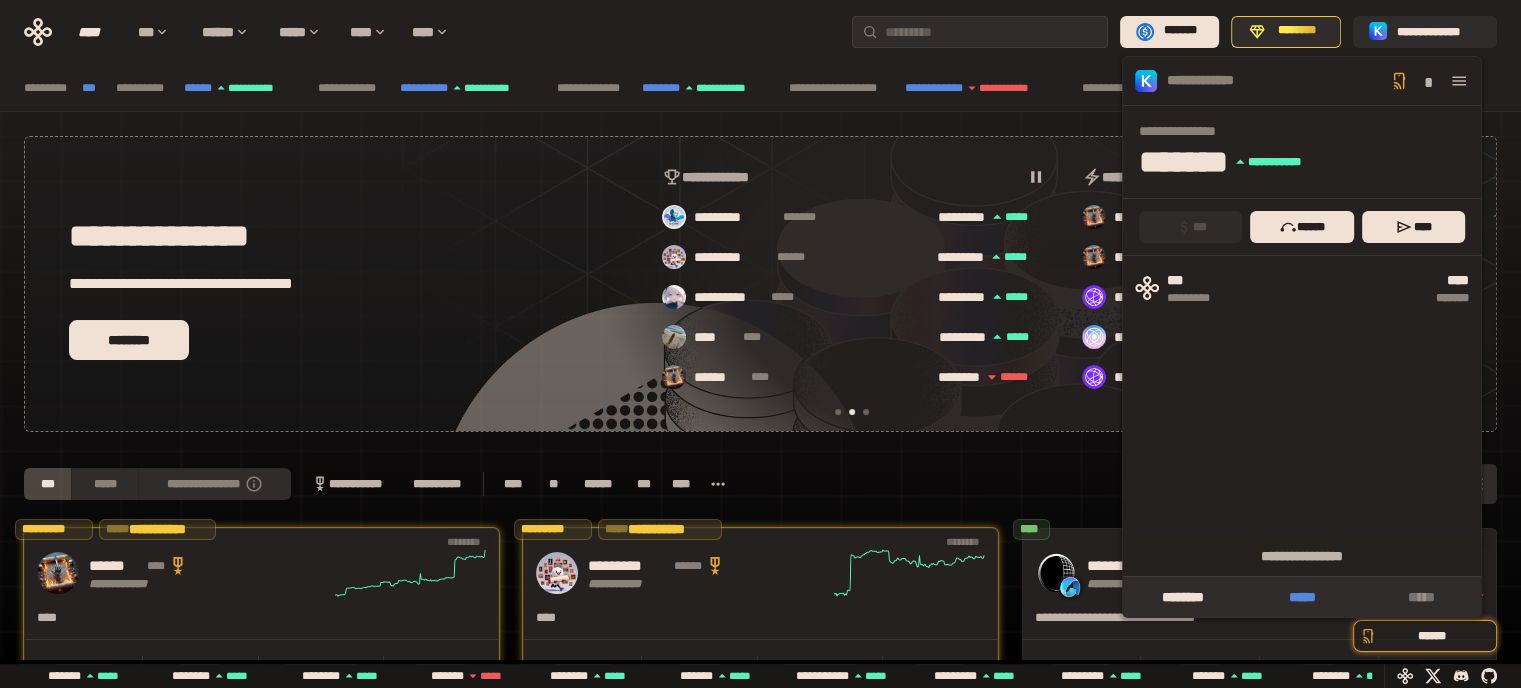 click on "*****" at bounding box center (1301, 597) 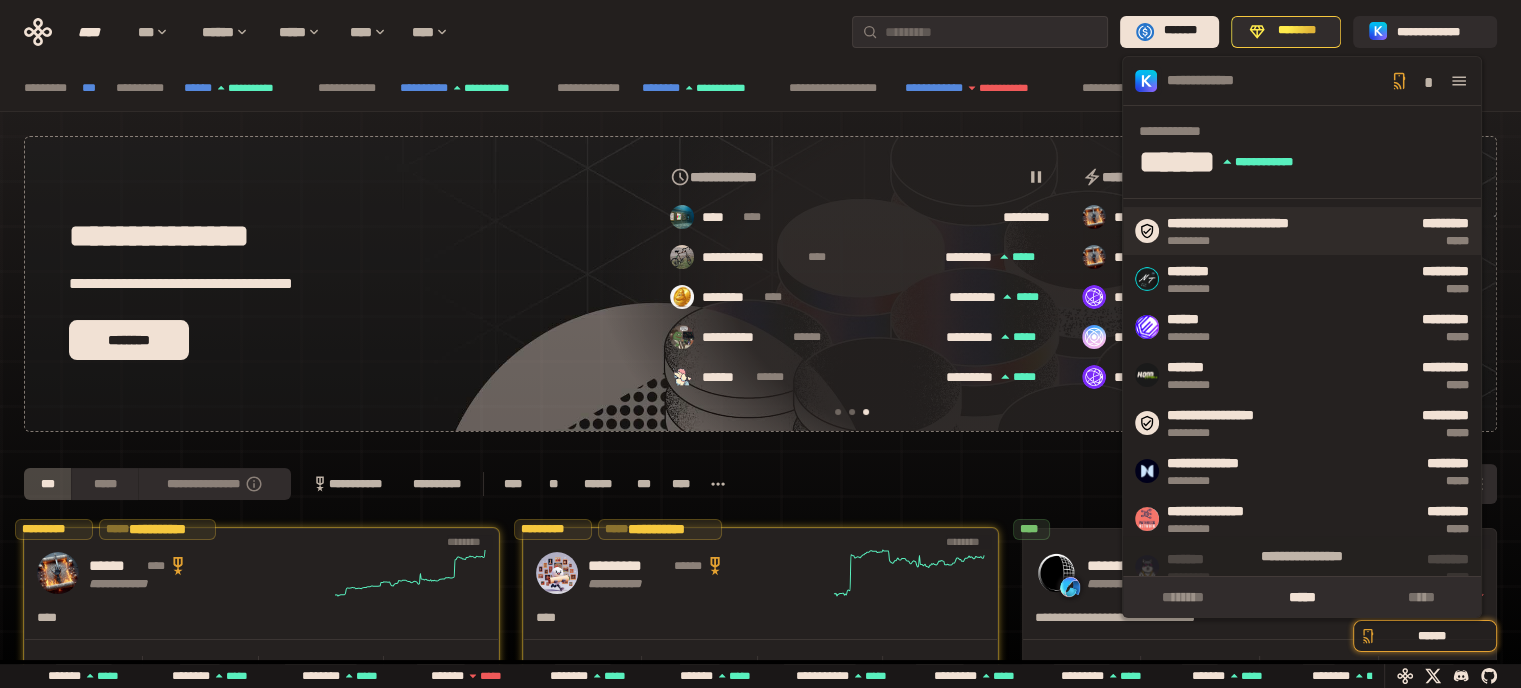 scroll, scrollTop: 0, scrollLeft: 856, axis: horizontal 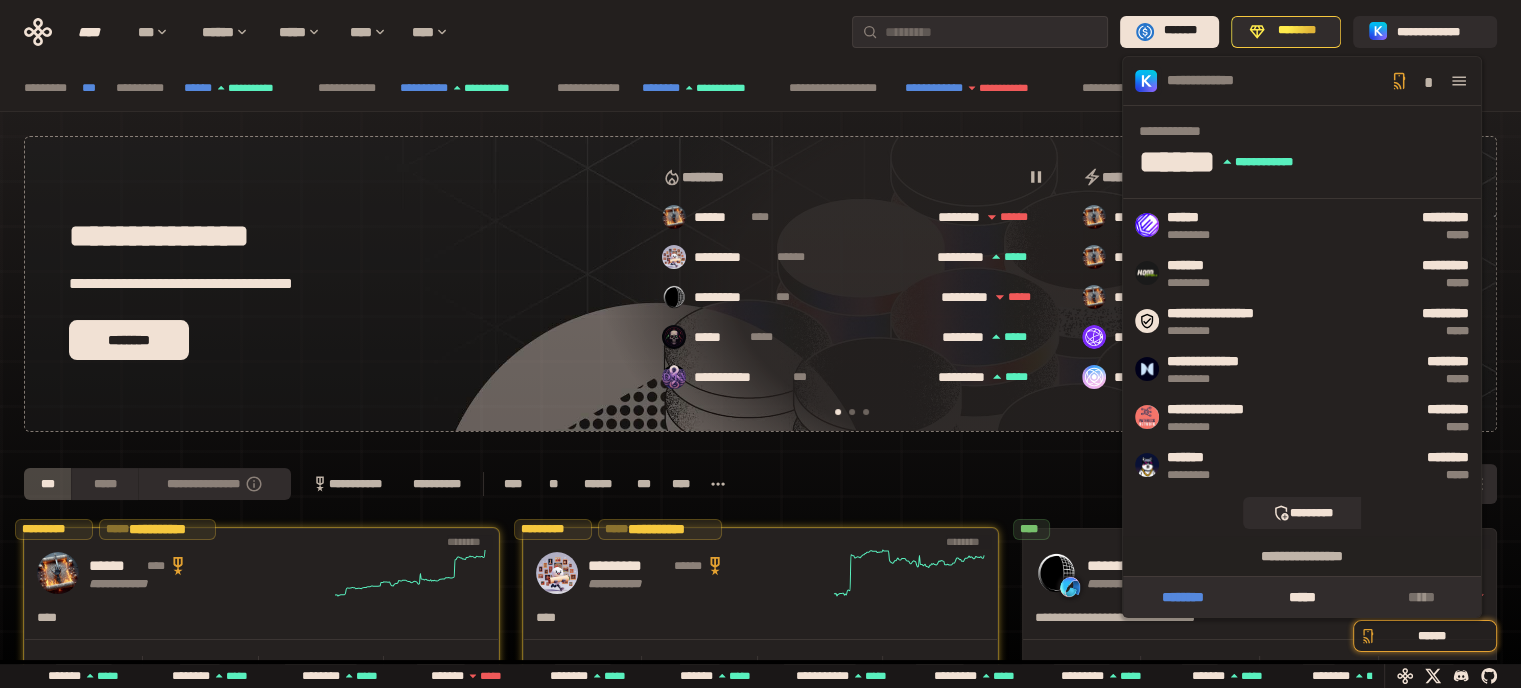 click on "********" at bounding box center [1182, 597] 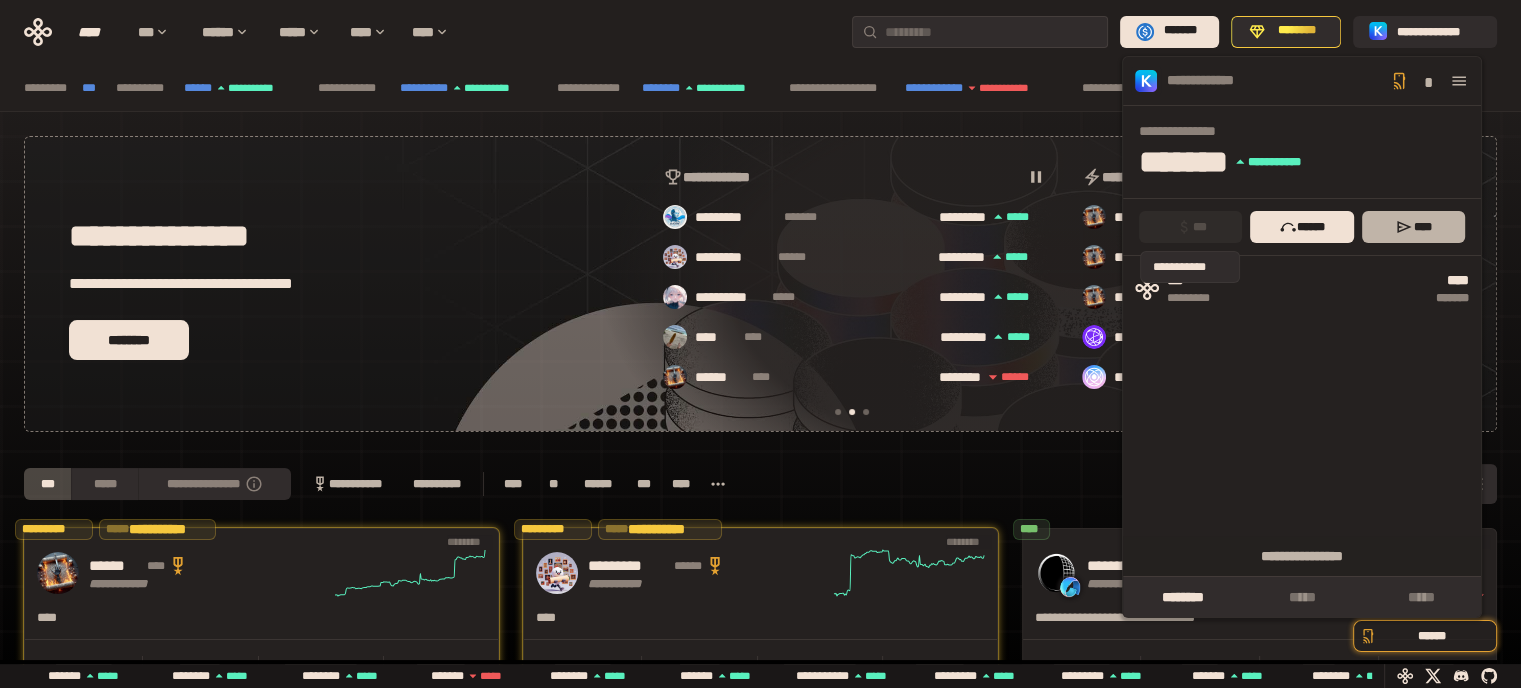 scroll, scrollTop: 0, scrollLeft: 436, axis: horizontal 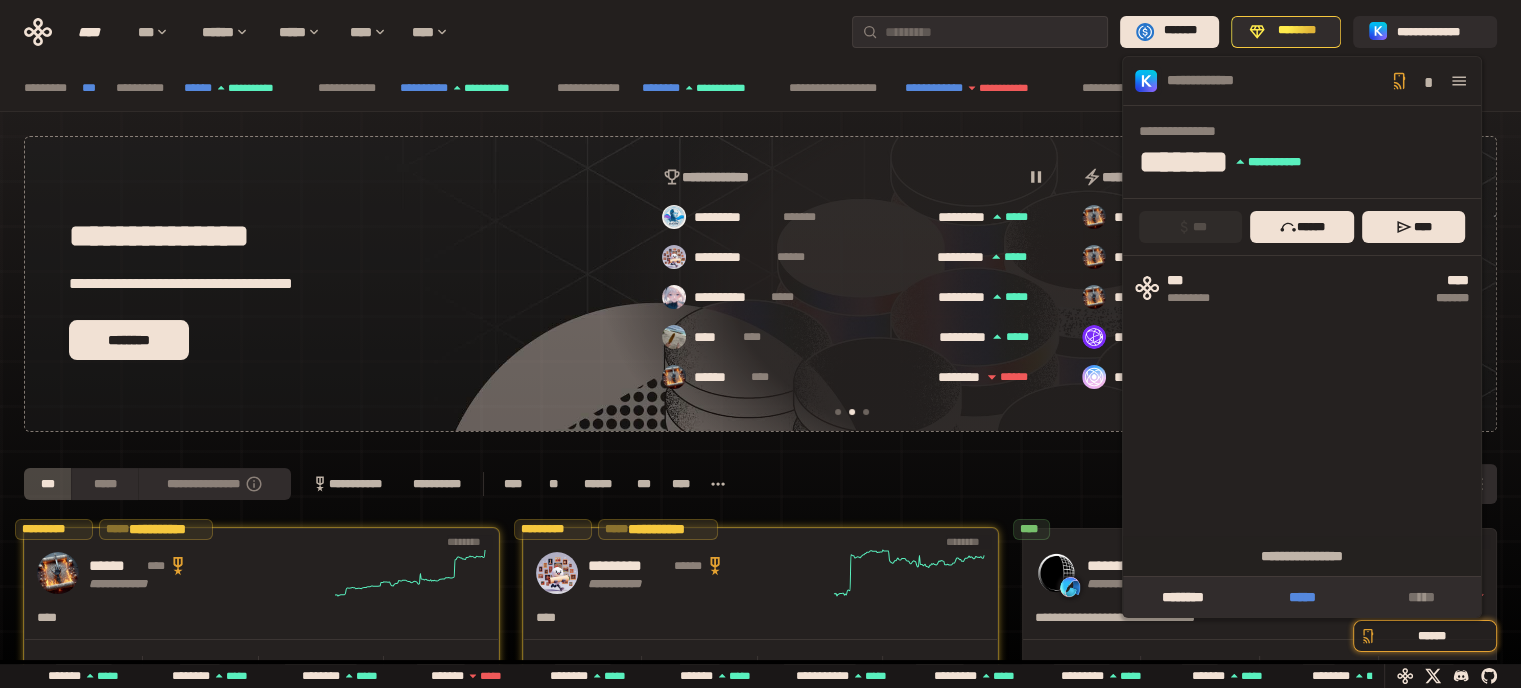 click on "*****" at bounding box center (1301, 597) 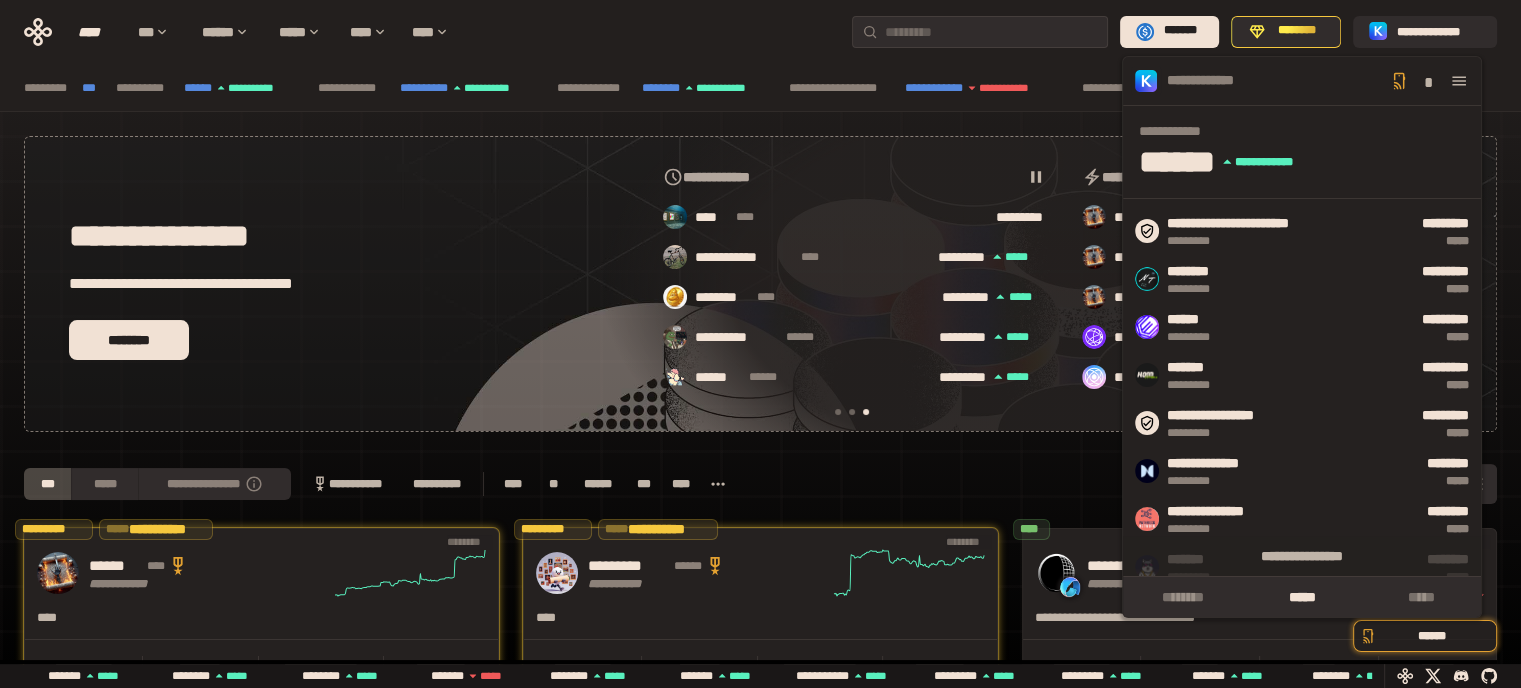 scroll, scrollTop: 0, scrollLeft: 856, axis: horizontal 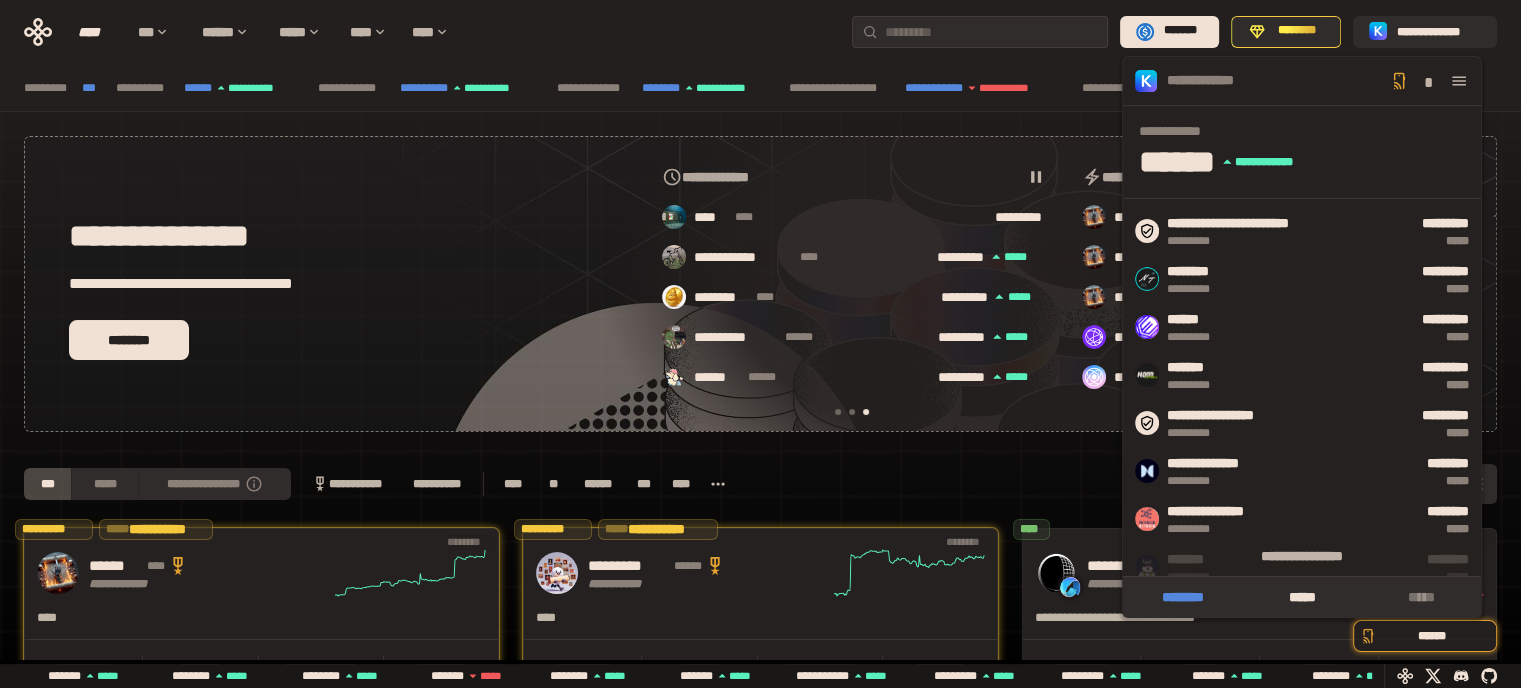 click on "********" at bounding box center [1182, 597] 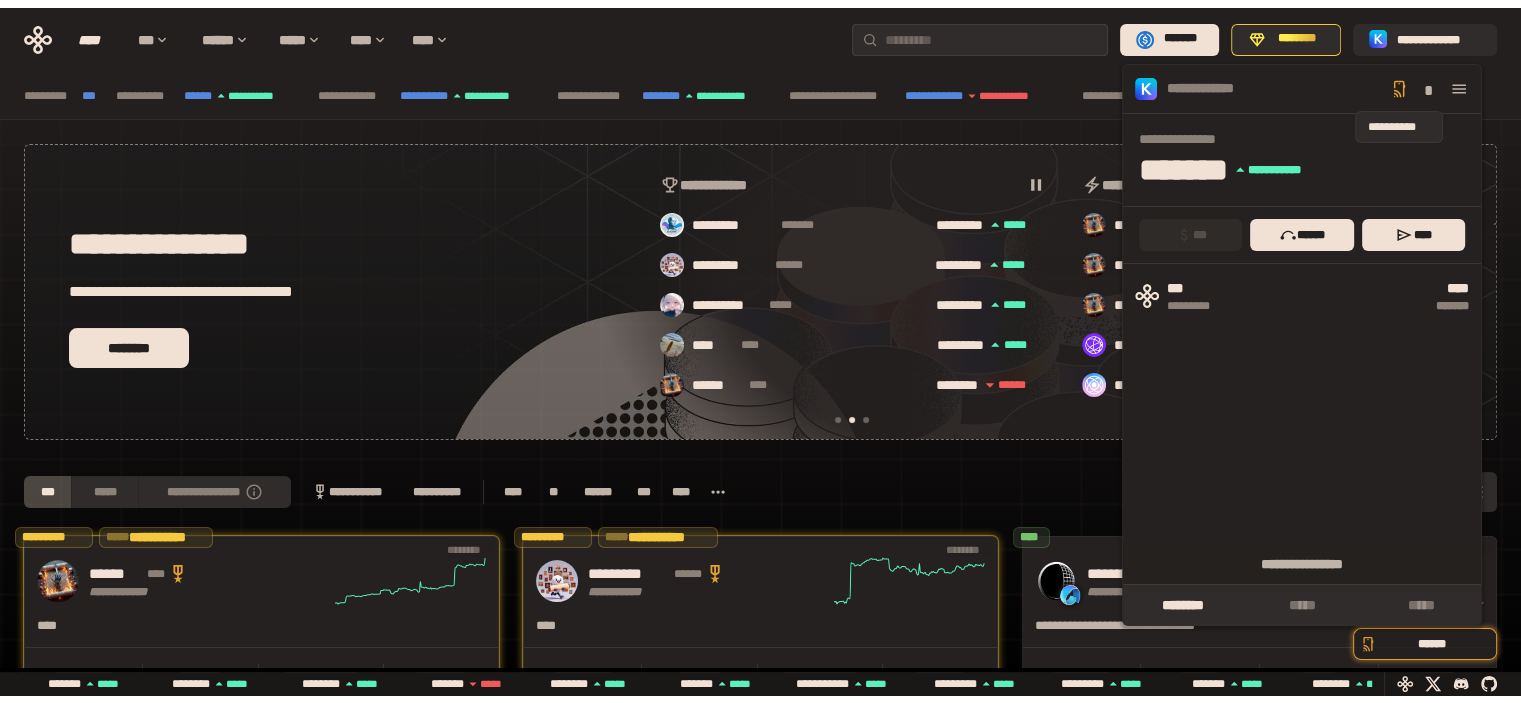 scroll, scrollTop: 0, scrollLeft: 436, axis: horizontal 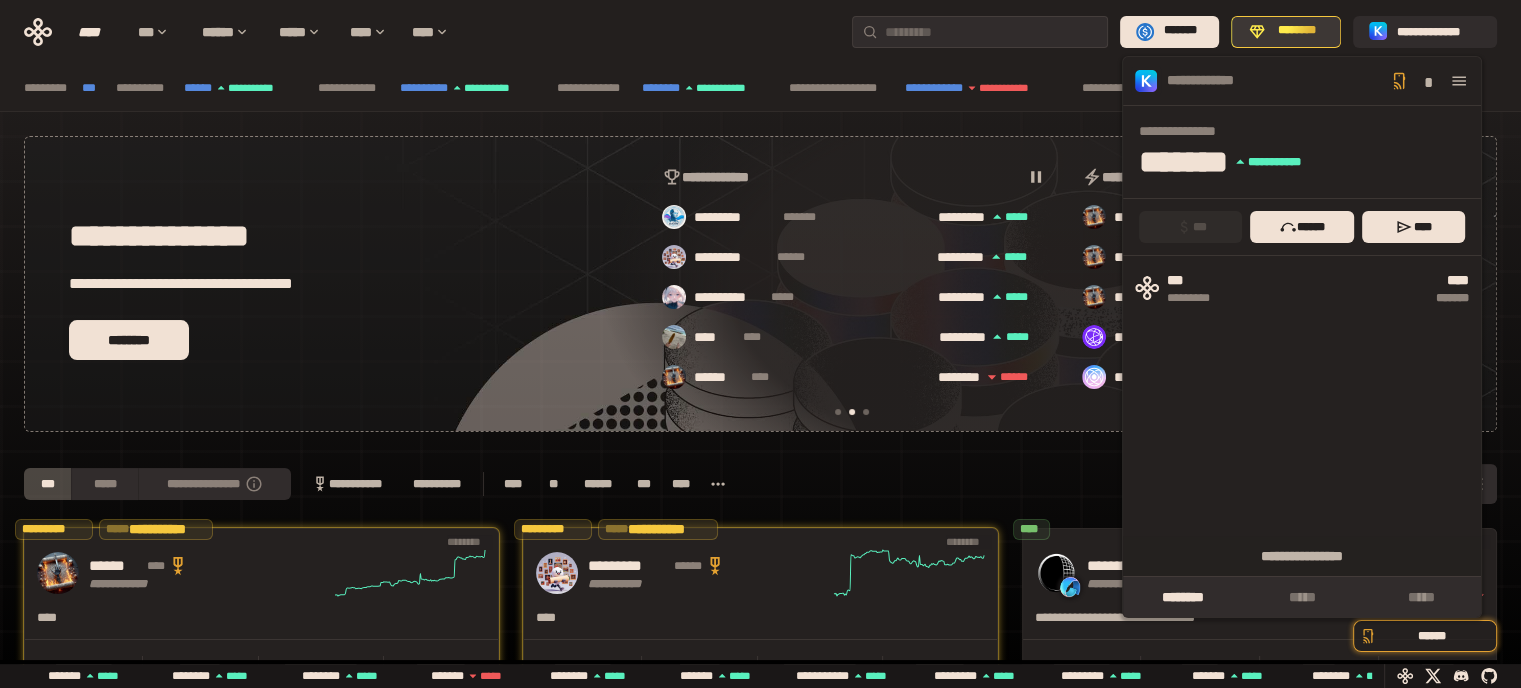 click on "********" at bounding box center (1297, 31) 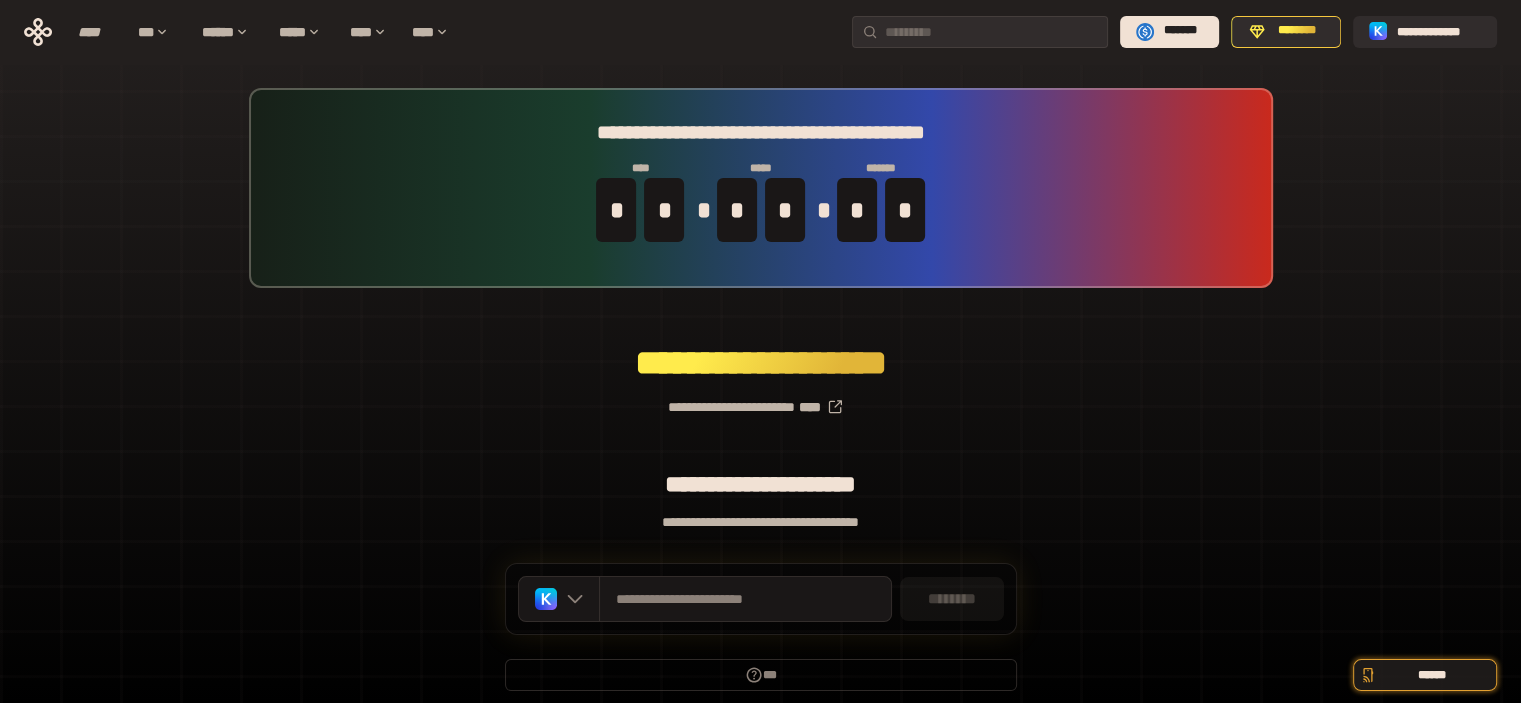click on "**********" at bounding box center [761, 188] 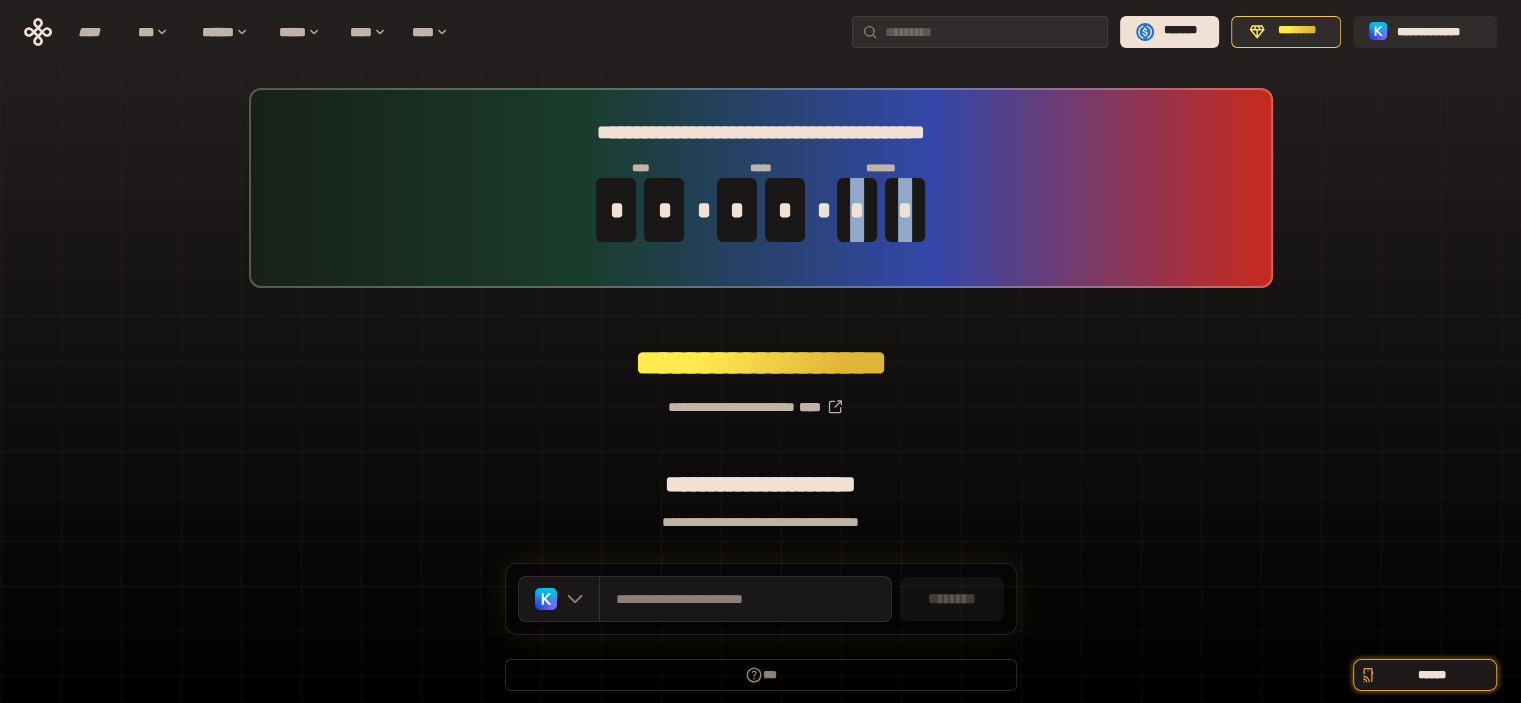 click on "**********" at bounding box center [761, 188] 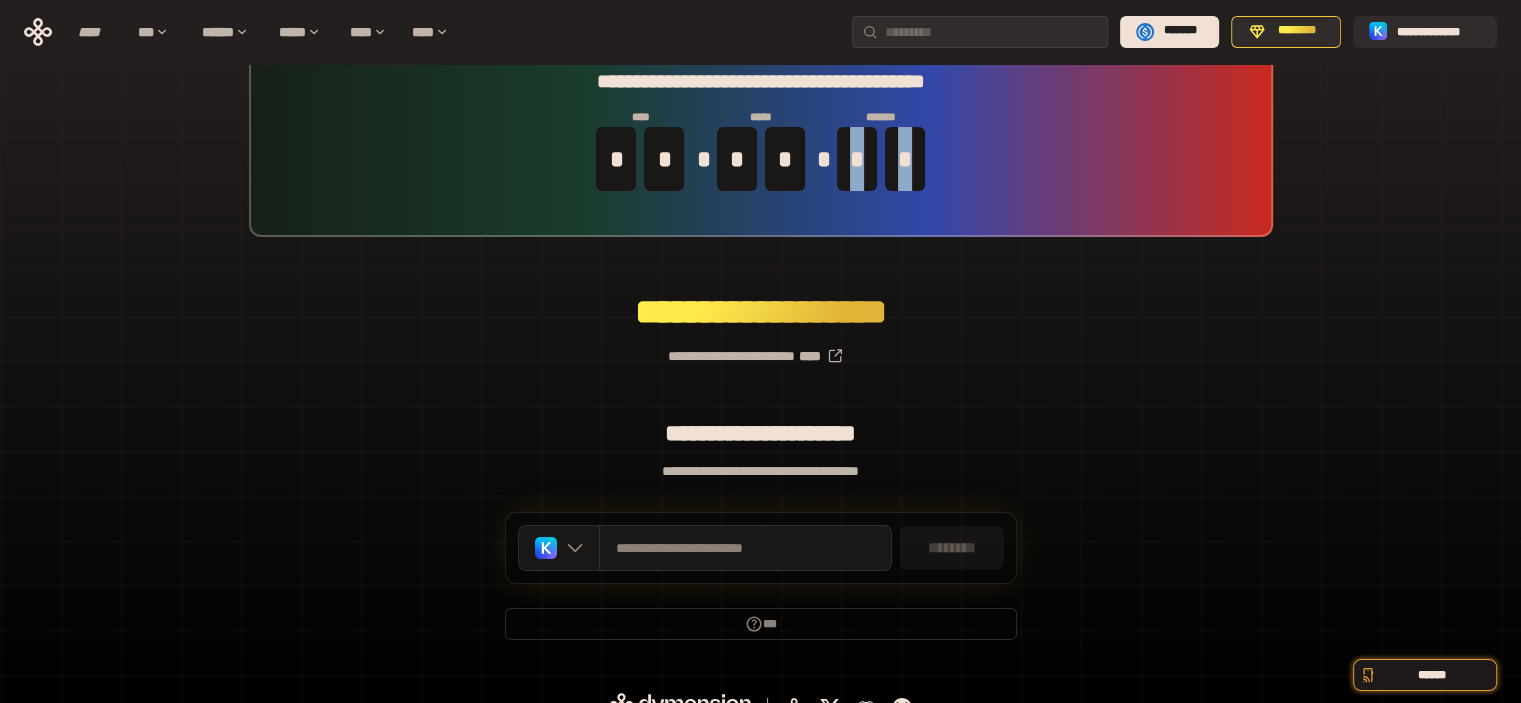 scroll, scrollTop: 79, scrollLeft: 0, axis: vertical 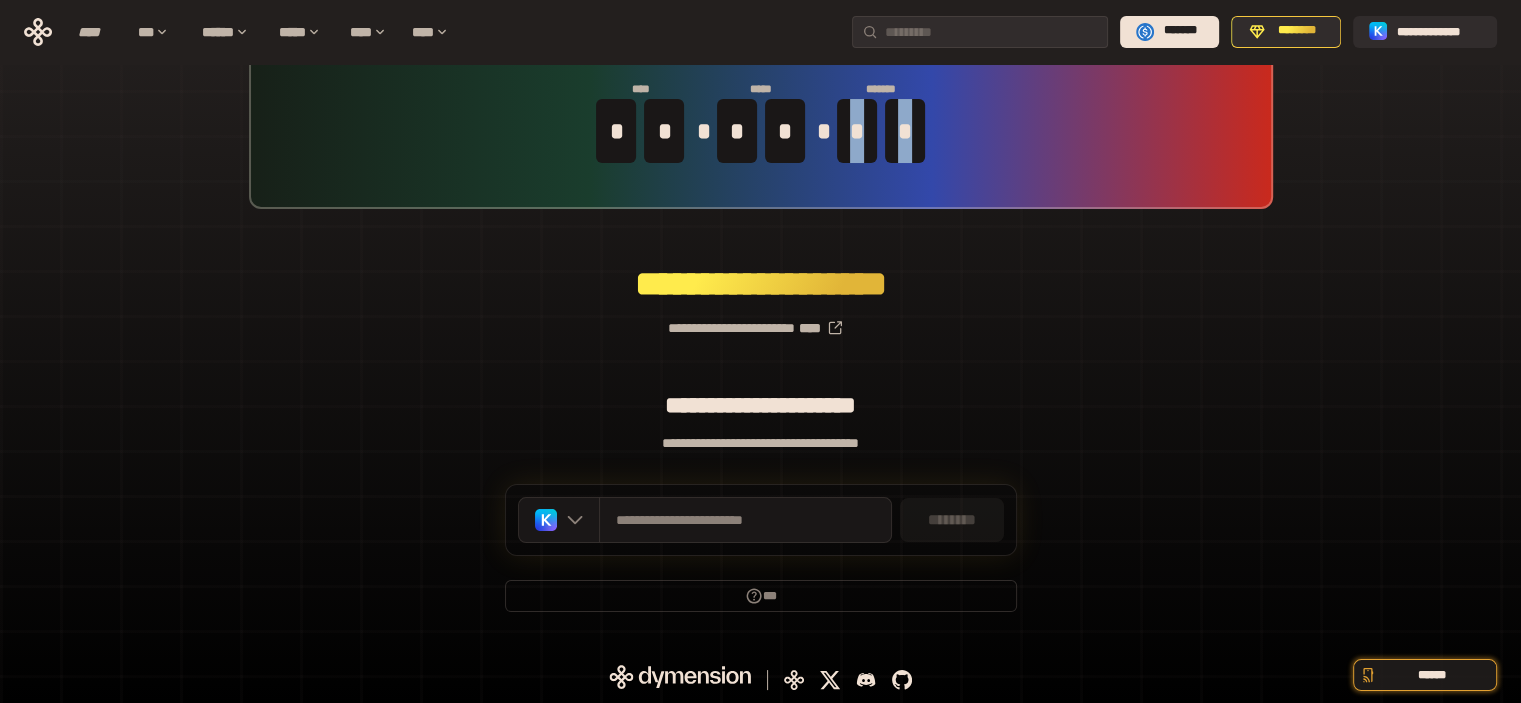 click on "********" at bounding box center [952, 520] 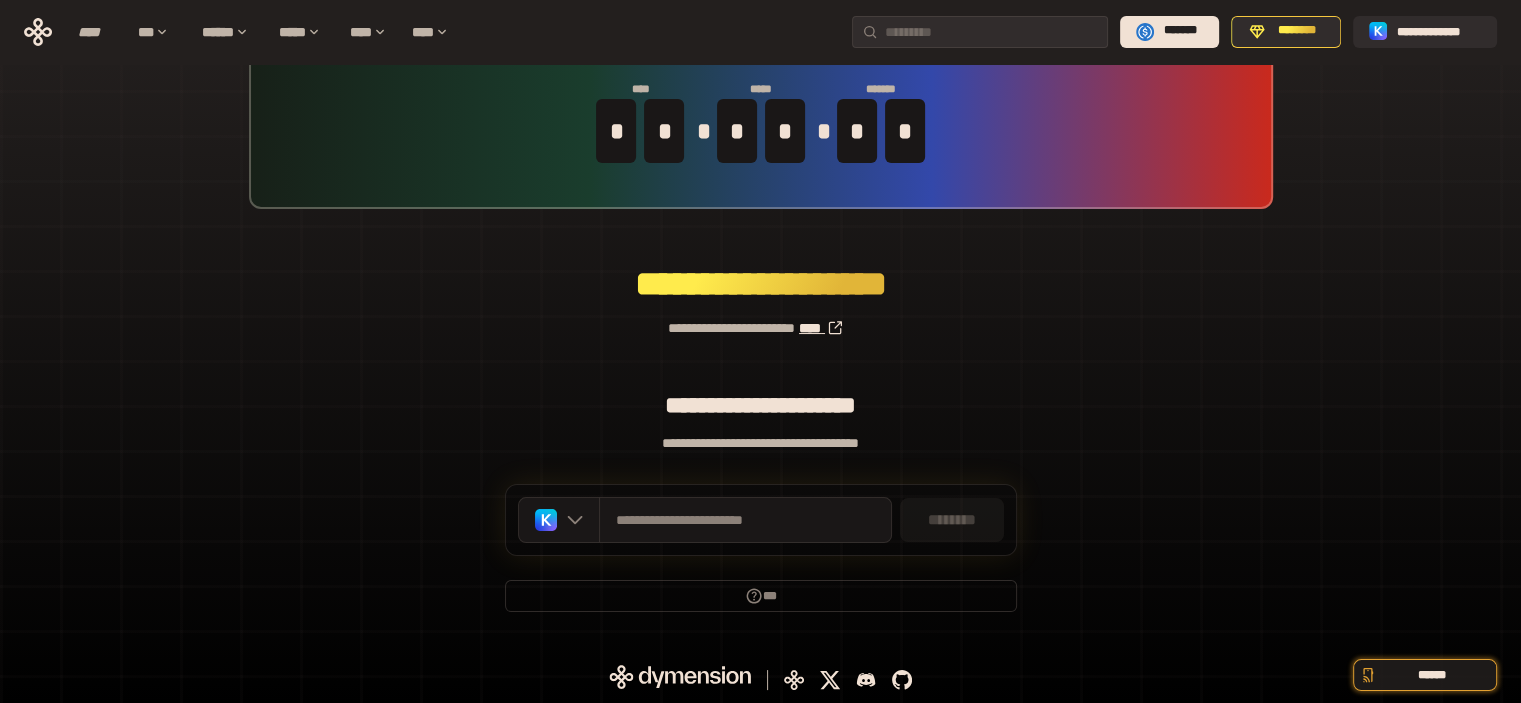 drag, startPoint x: 826, startPoint y: 337, endPoint x: 834, endPoint y: 328, distance: 12.0415945 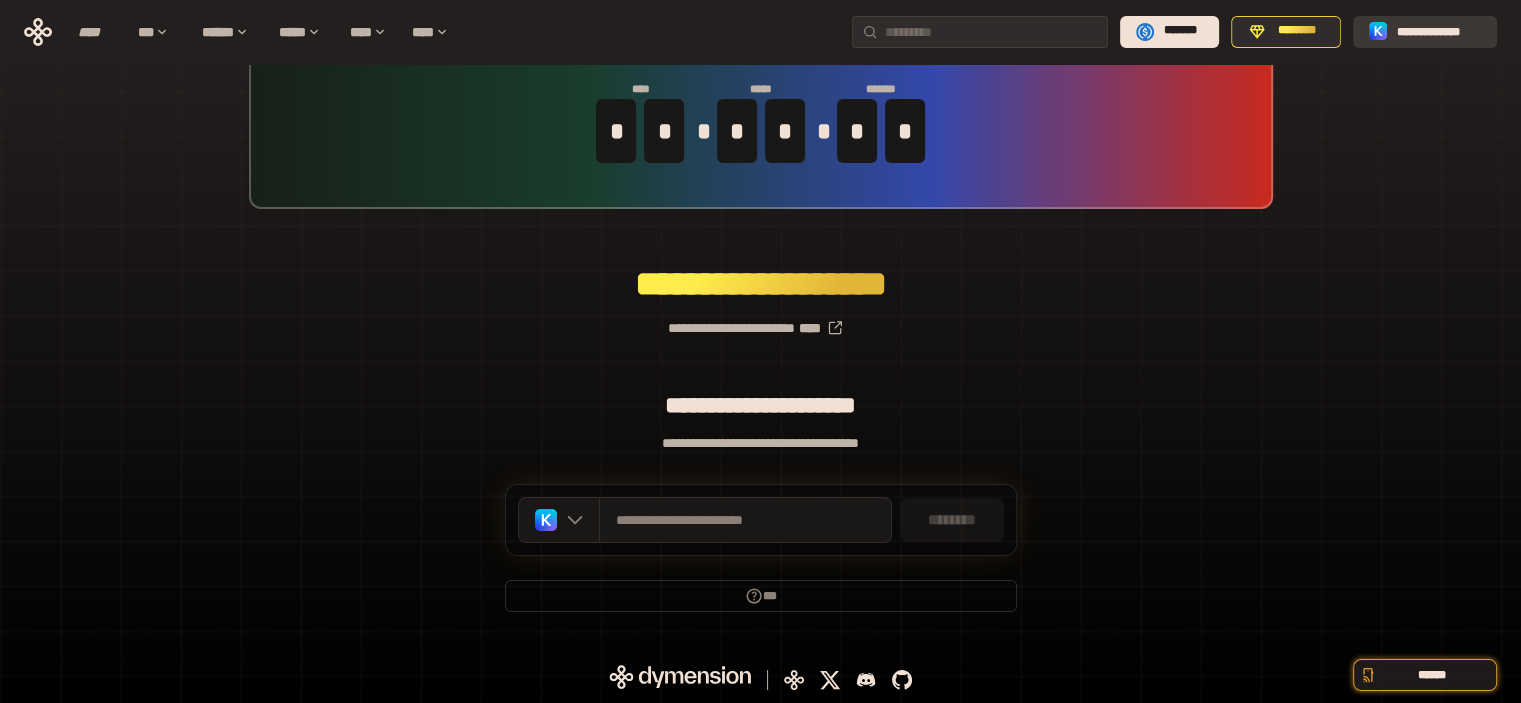 click on "**********" at bounding box center [1439, 31] 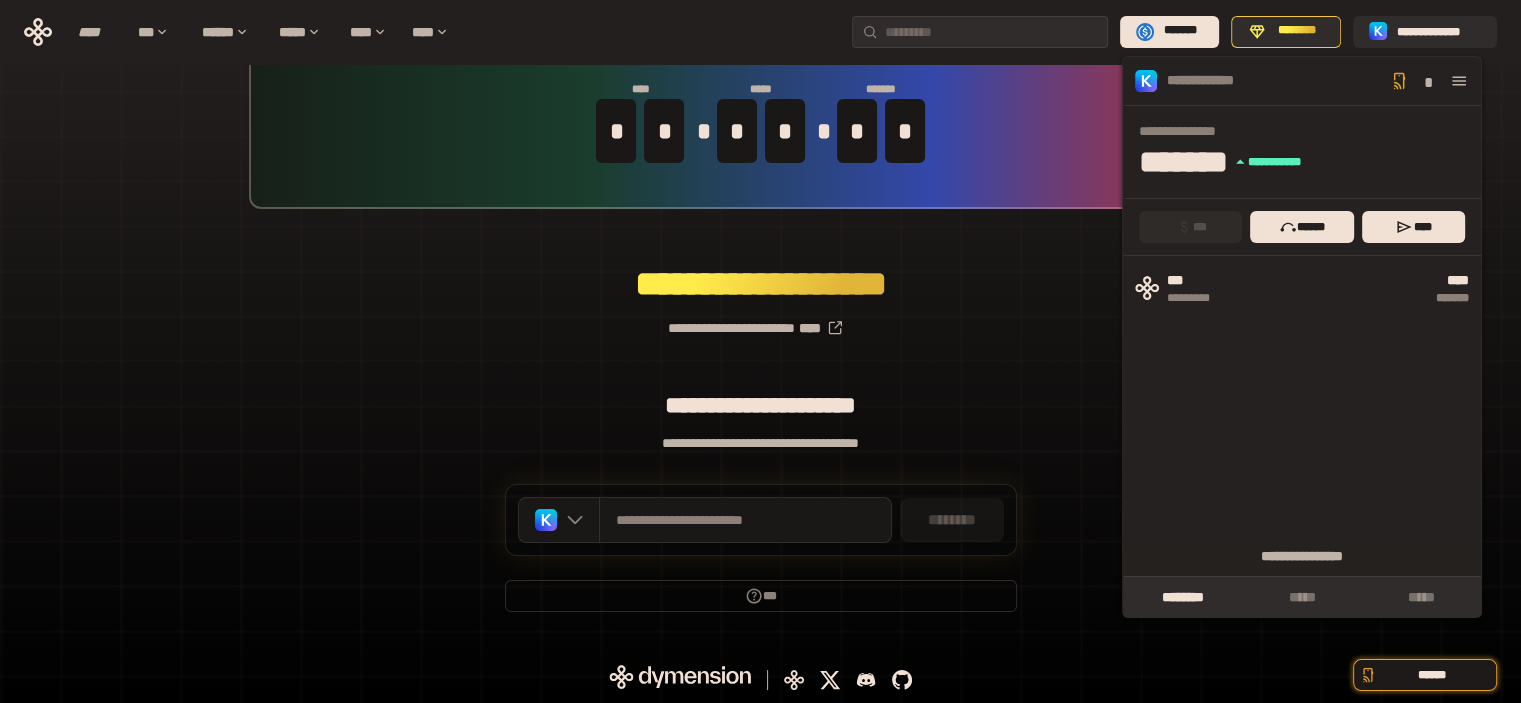 click 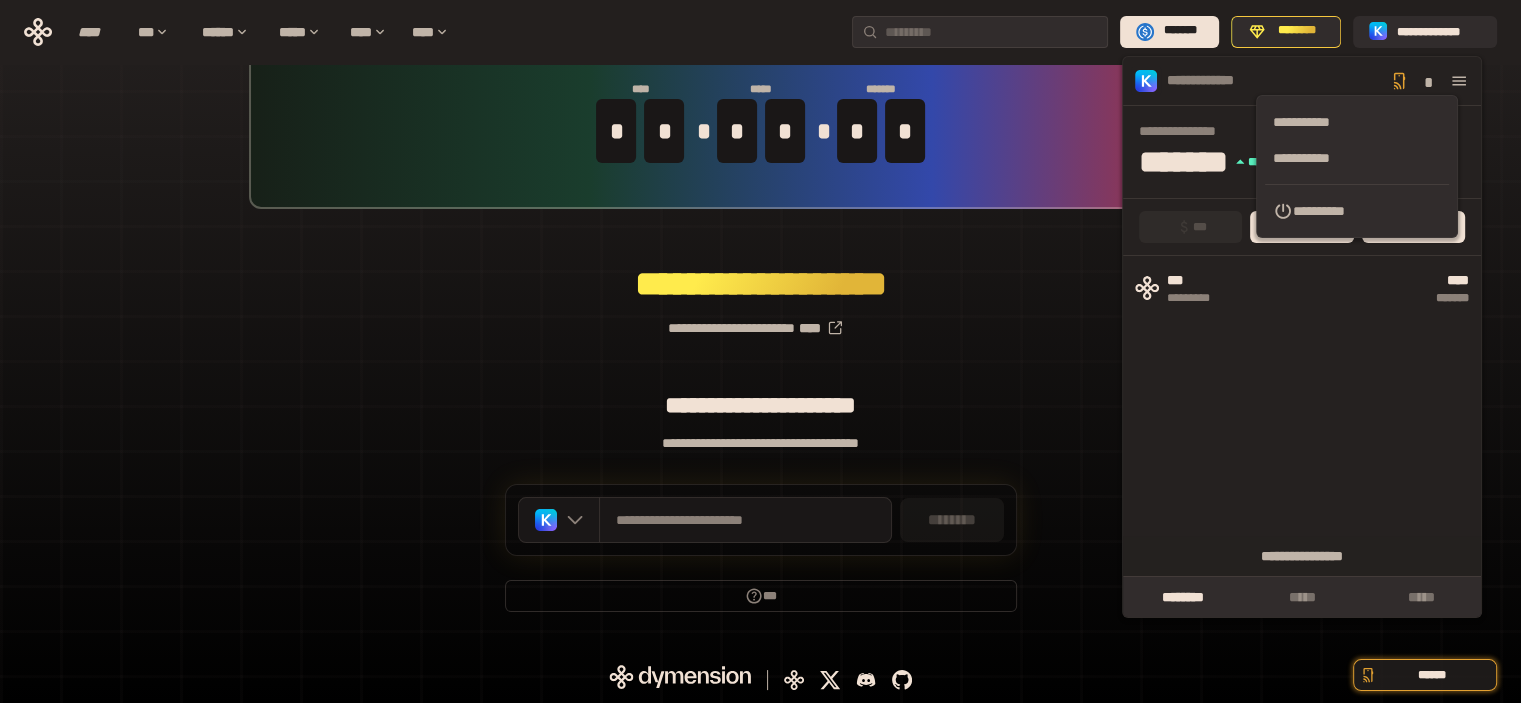drag, startPoint x: 1344, startPoint y: 212, endPoint x: 1288, endPoint y: 252, distance: 68.8186 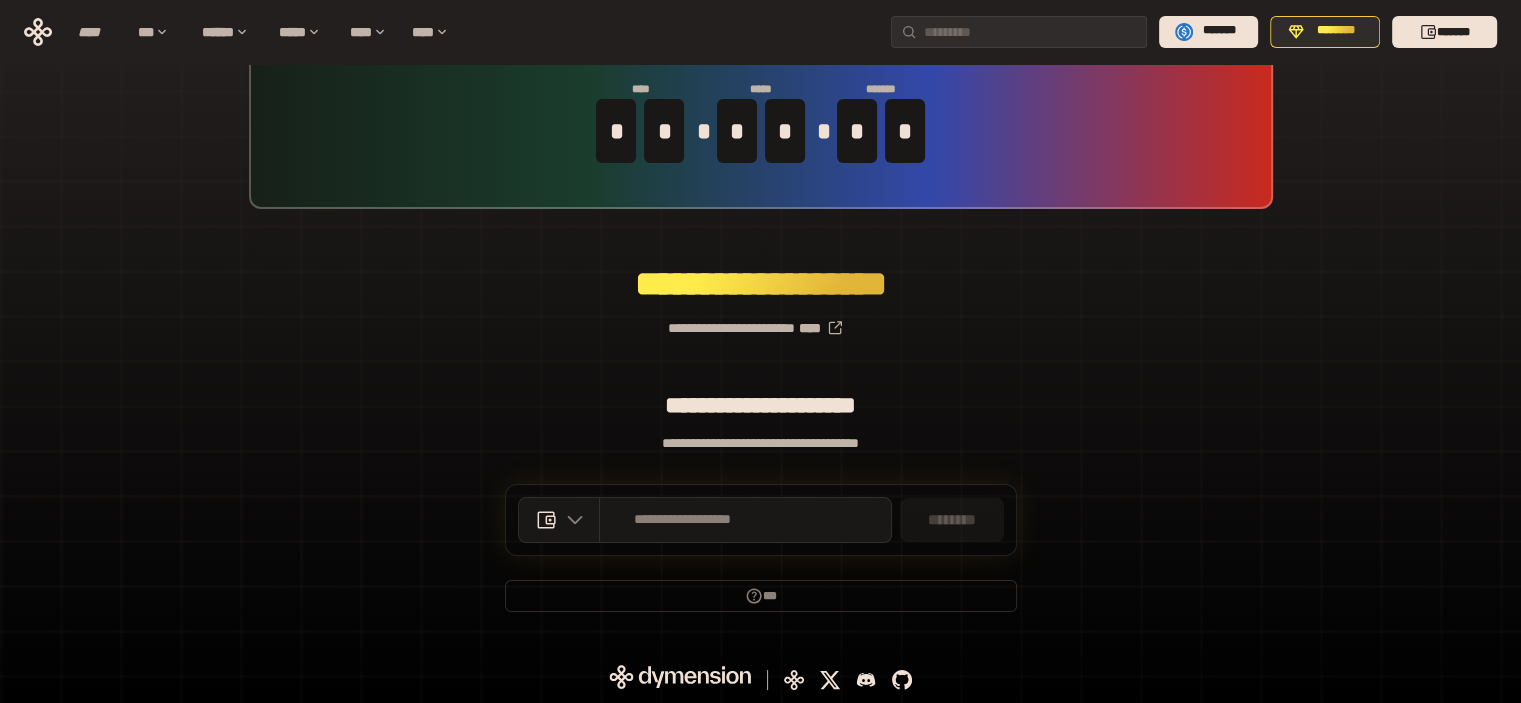 drag, startPoint x: 1086, startPoint y: 387, endPoint x: 1138, endPoint y: 251, distance: 145.6022 